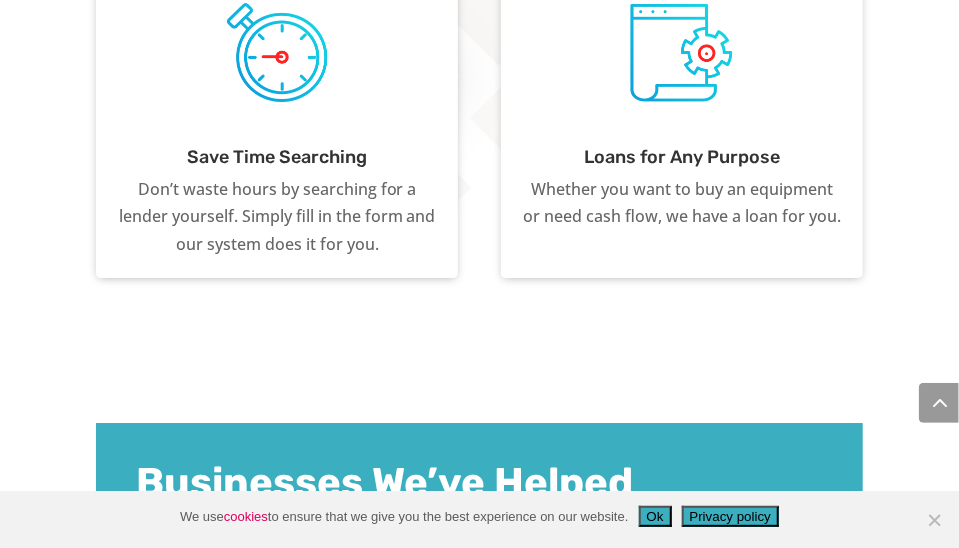 scroll, scrollTop: 2259, scrollLeft: 0, axis: vertical 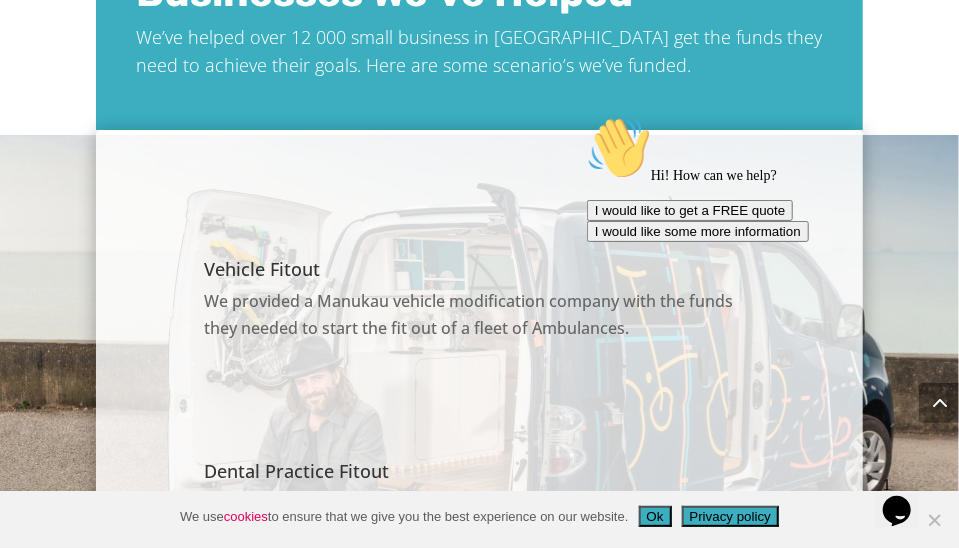click on "Whether you want to buy an equipment or need cash flow, we have a loan for you." at bounding box center [682, -287] 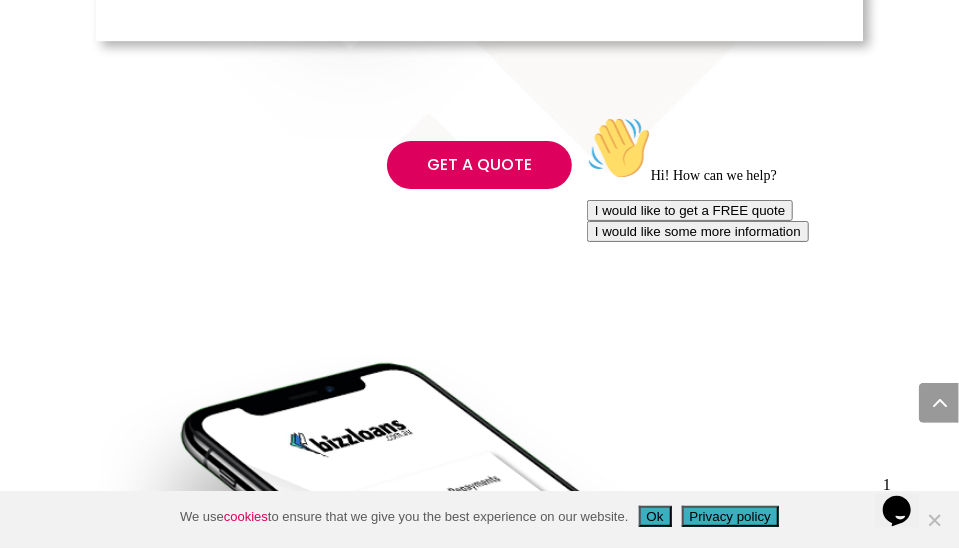 scroll, scrollTop: 5153, scrollLeft: 0, axis: vertical 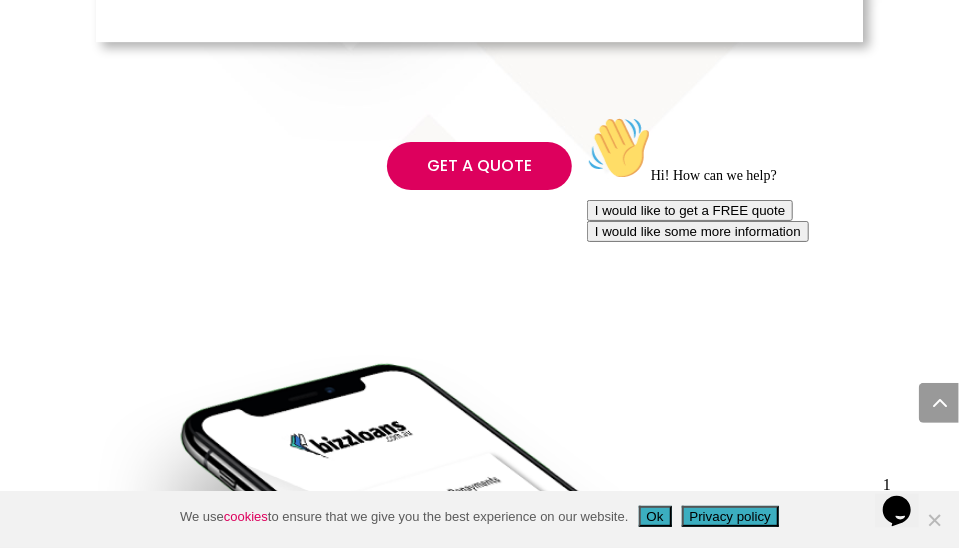 type on "10000" 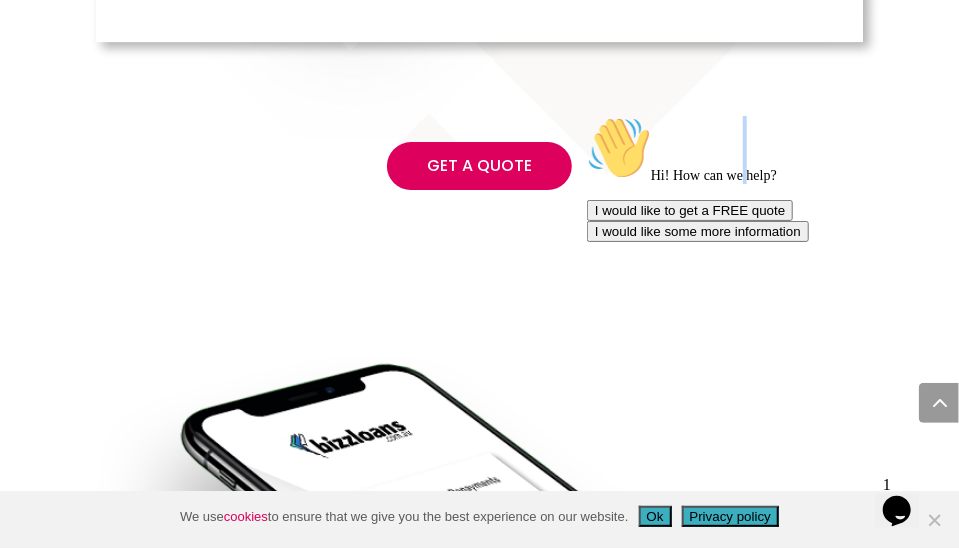 click on "Hi! How can we help?" at bounding box center (681, 174) 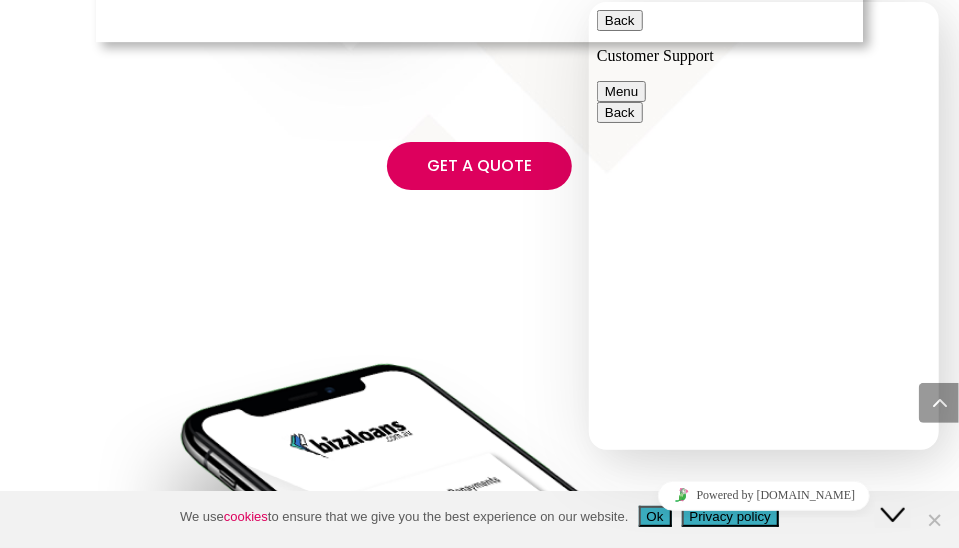 click at bounding box center (588, 2) 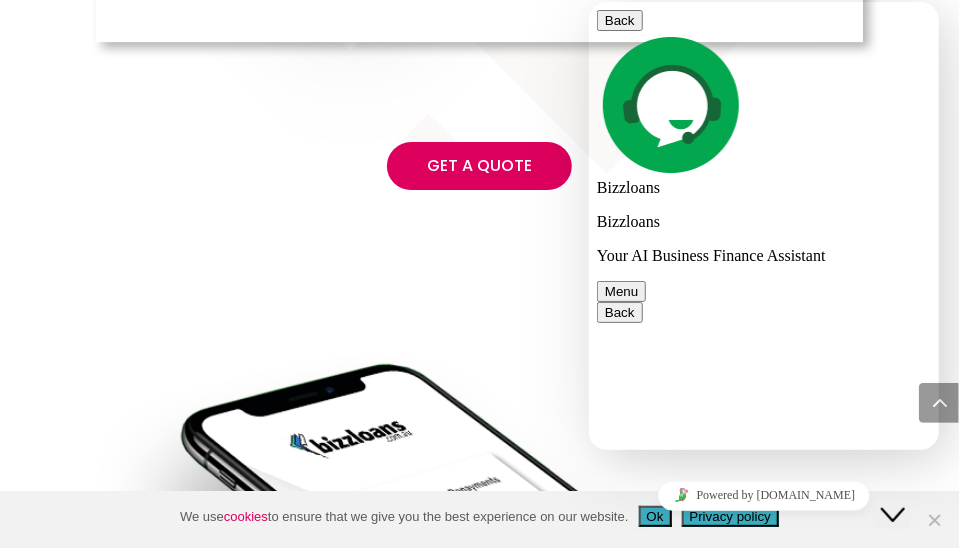 scroll, scrollTop: 106, scrollLeft: 0, axis: vertical 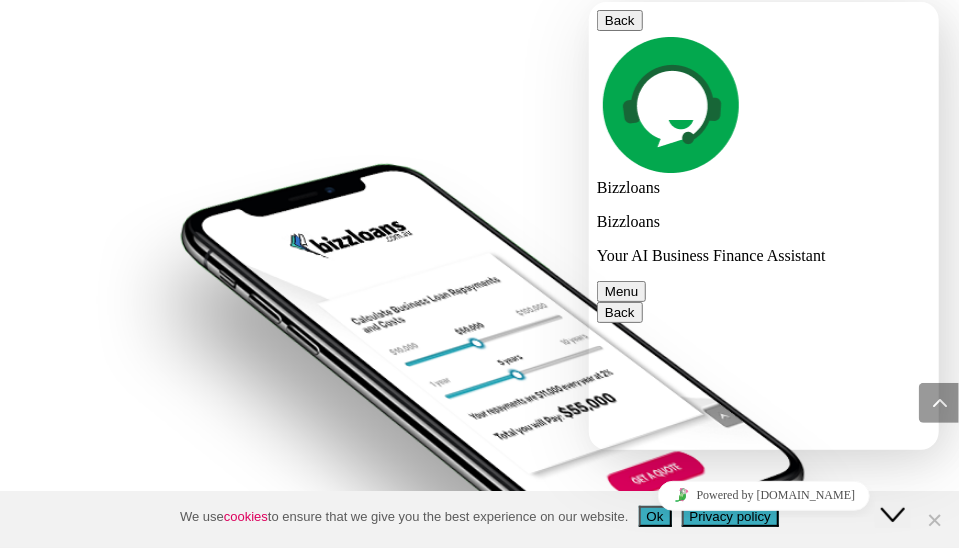 click at bounding box center (588, 2) 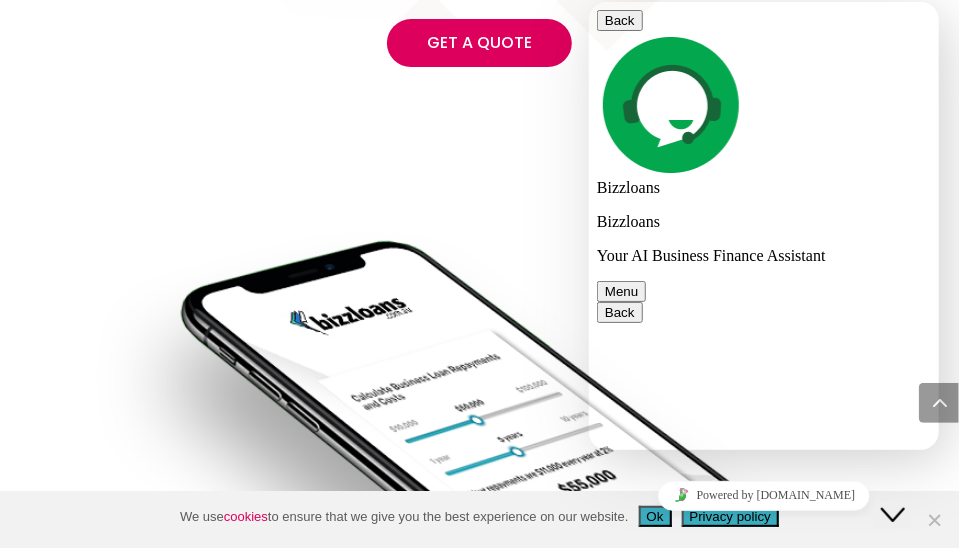 scroll, scrollTop: 5253, scrollLeft: 0, axis: vertical 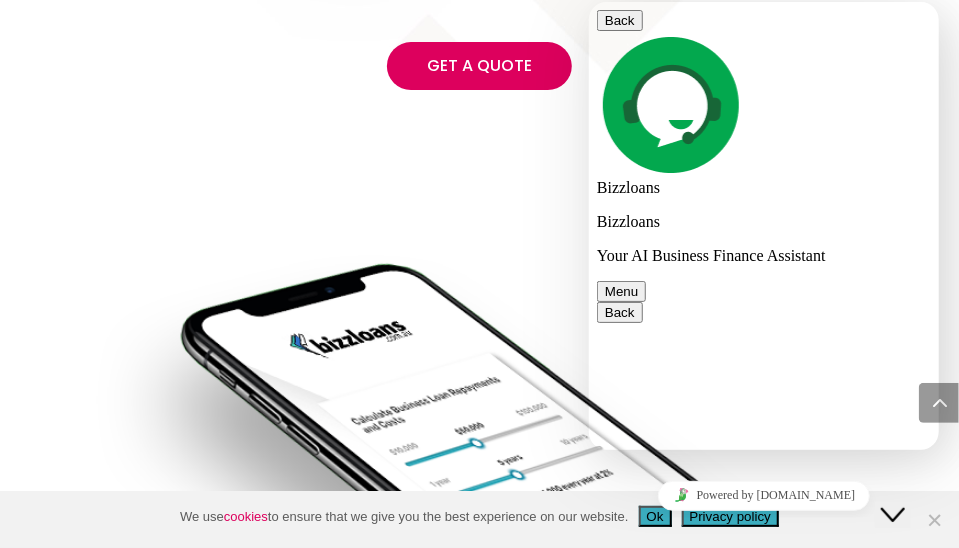 click on "Rate this chat Upload File Insert emoji" at bounding box center [588, 2] 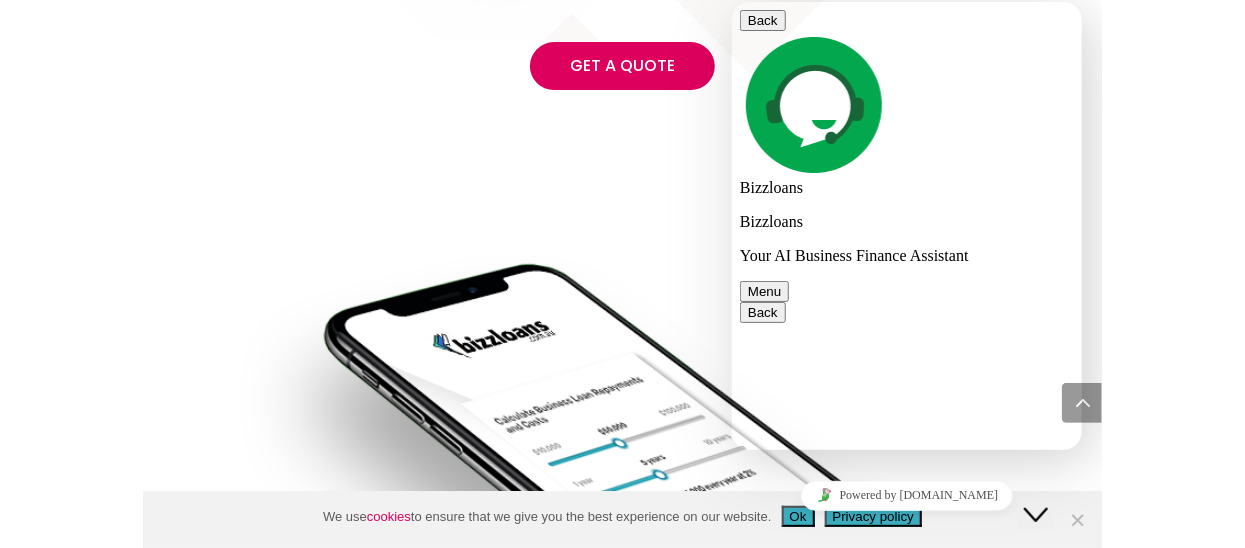 scroll, scrollTop: 2470, scrollLeft: 0, axis: vertical 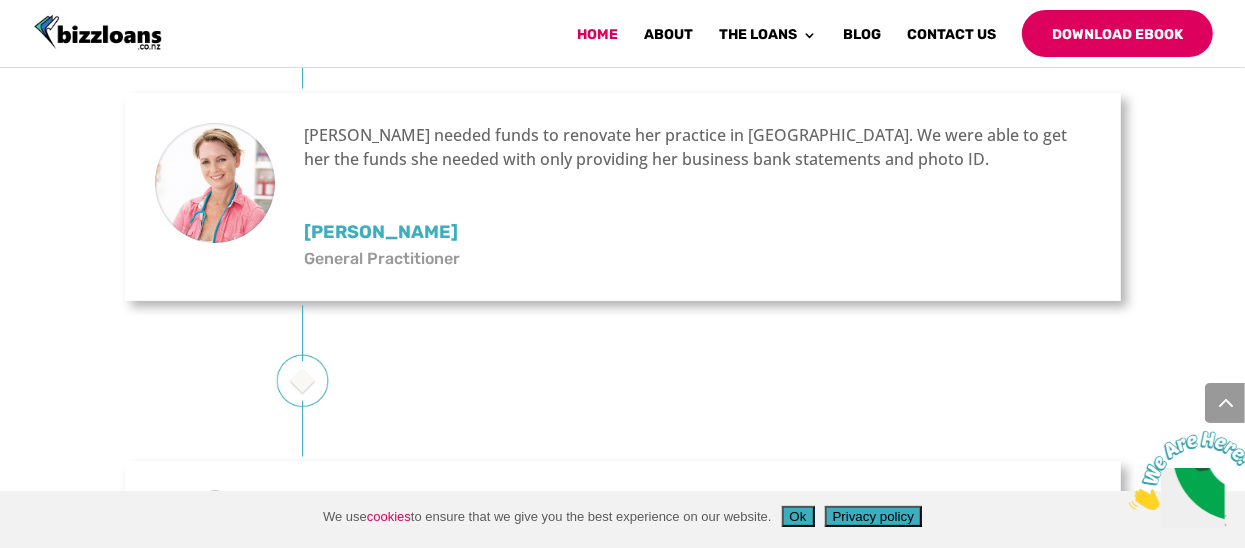 click at bounding box center [1190, 469] 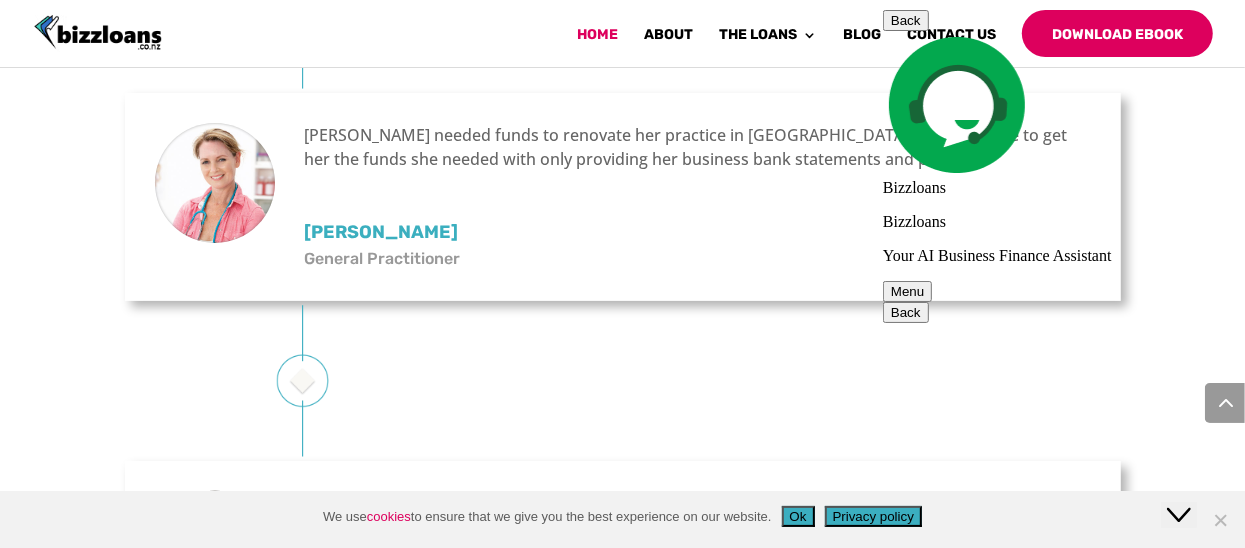 scroll, scrollTop: 2711, scrollLeft: 0, axis: vertical 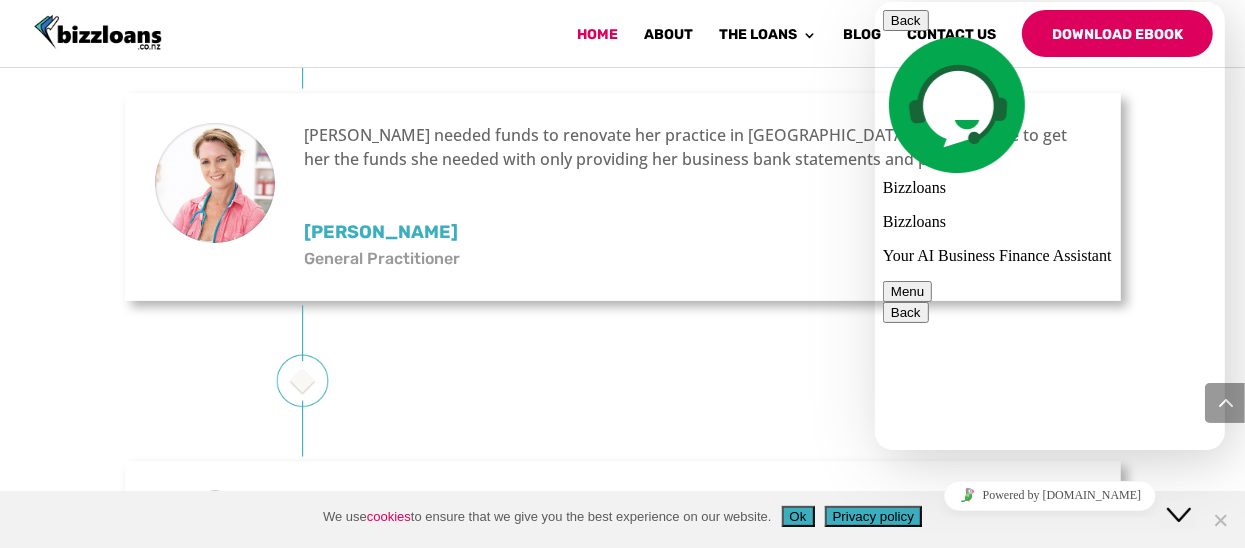 click at bounding box center [874, 2] 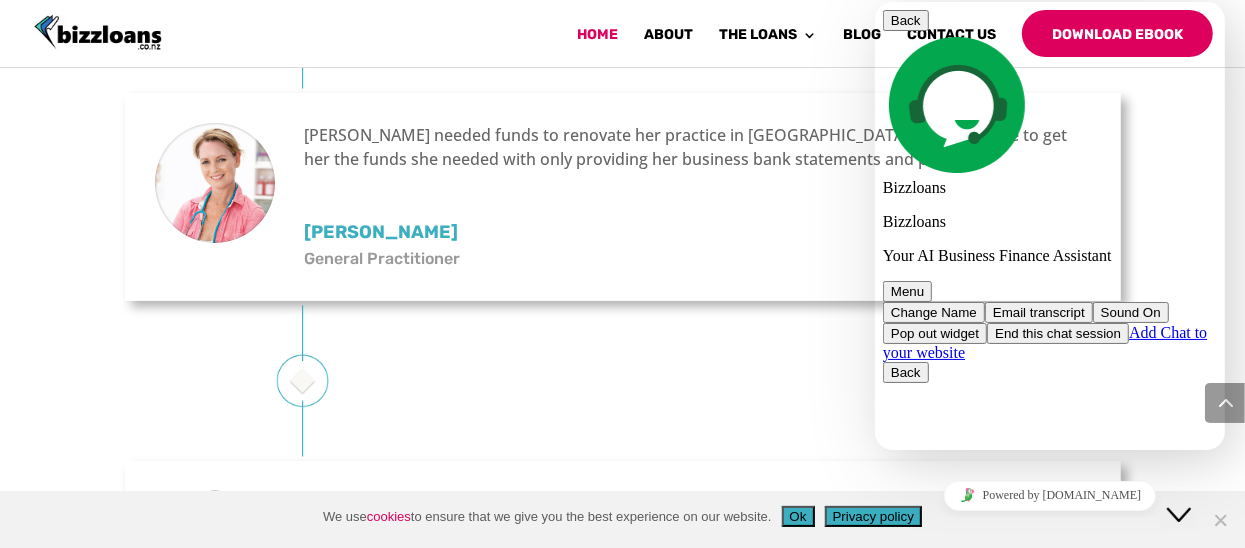 click on "Customer Support   Hi! How can we help? 11:04 11:06 I just started a new business and need help with finances. Im looking for a loan of up $20000 can you help?  Bizzloans  Absolutely! I can help you with that. Let's start by gathering some information.  Can I have your name, email, phone, and business name? 11:06 11:07 Sytrix Limited mobile: 0223496591 [DOMAIN_NAME]   [PERSON_NAME]  Bizzloans  Thank you, [PERSON_NAME]!  Next, how much are you looking to borrow? You mentioned up to $20,000, is that correct? 11:07 11:07 up to $20000, correct  Bizzloans  Great! Now, what’s your average monthly sales for the last 6 months? 11:07 11:08 205.08 on average. In the last 3 weeks we have invoiced for $2461. This is how much we made since we started the business on [DATE]  Bizzloans  Thank you for that information!  Next, how’s your credit profile? Do you have any defaults? 11:08 11:09  Bizzloans  Got it! Thank you for sharing that.  Do you have existing business loans? If so, with whom? 11:10 11:11 11:11" at bounding box center (1049, 3328) 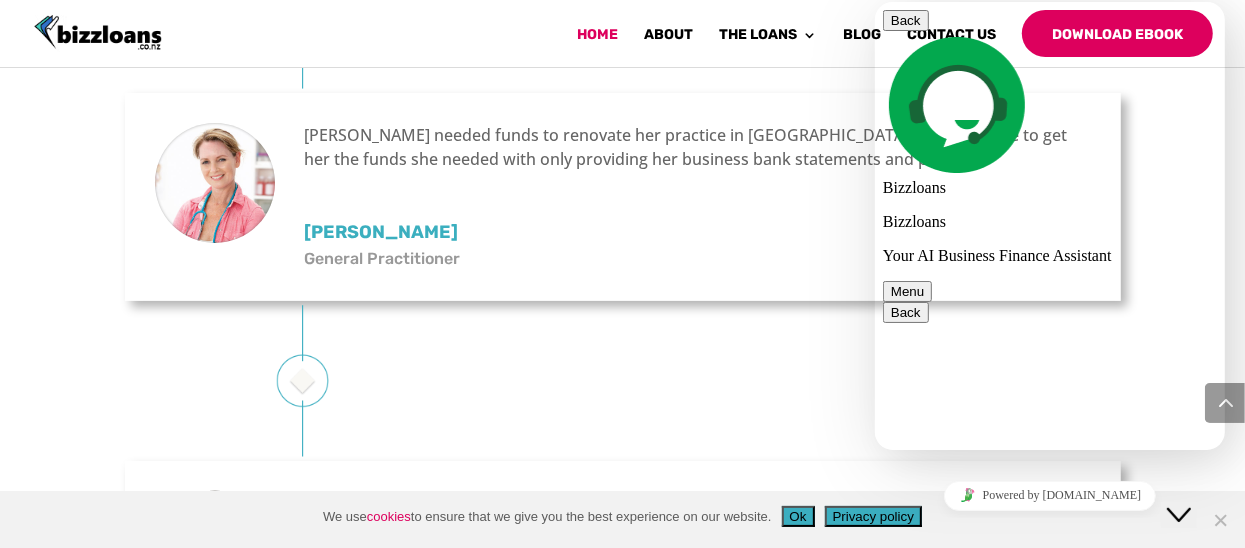 click on "Back" at bounding box center (905, 20) 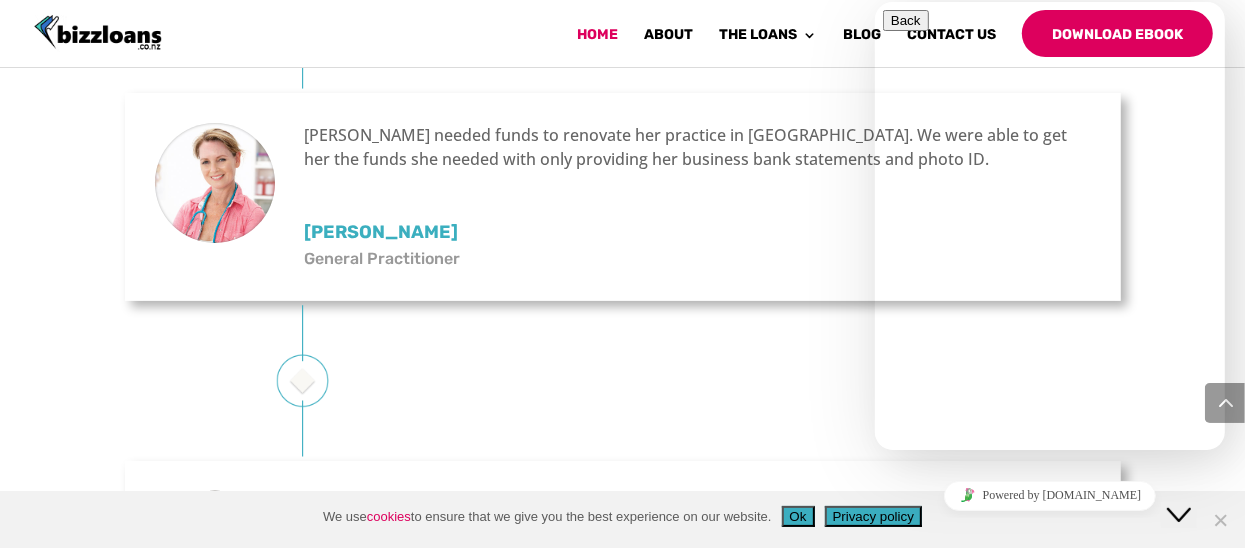 click on "Close Chat This icon closes the chat window." 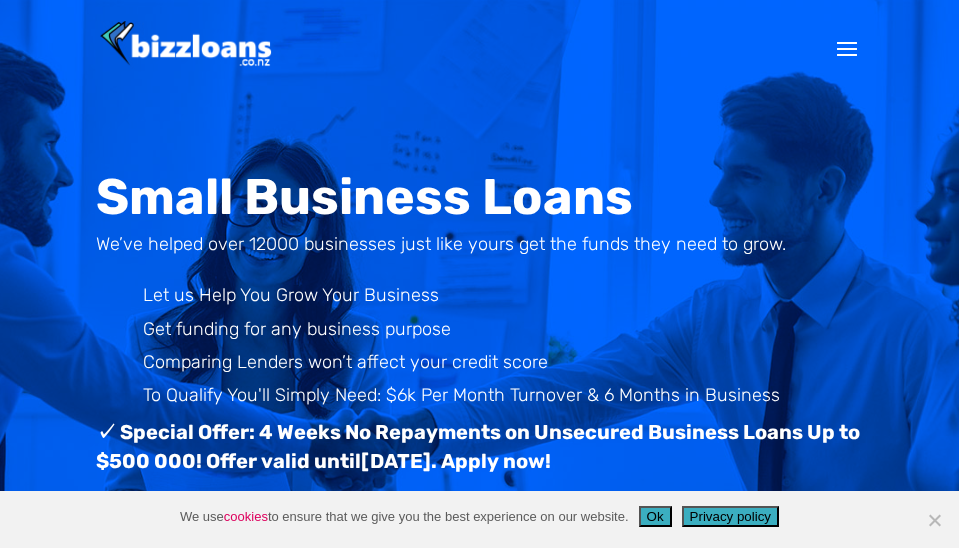 scroll, scrollTop: 0, scrollLeft: 0, axis: both 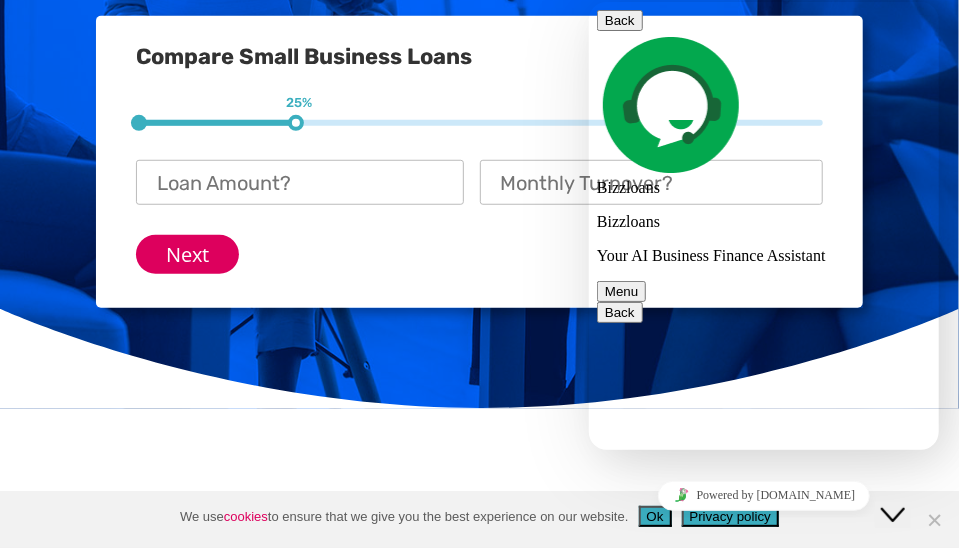 click at bounding box center [588, 2] 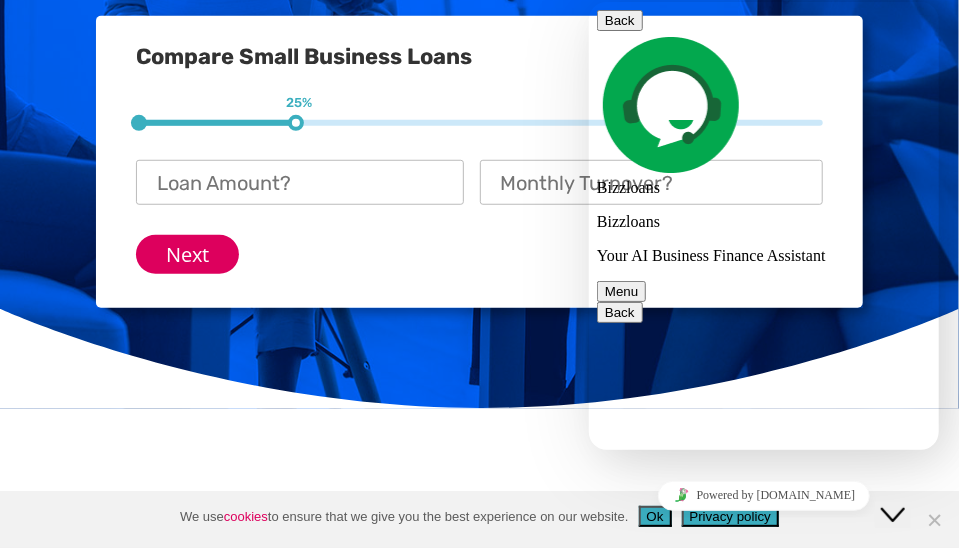 type on "ok thanks" 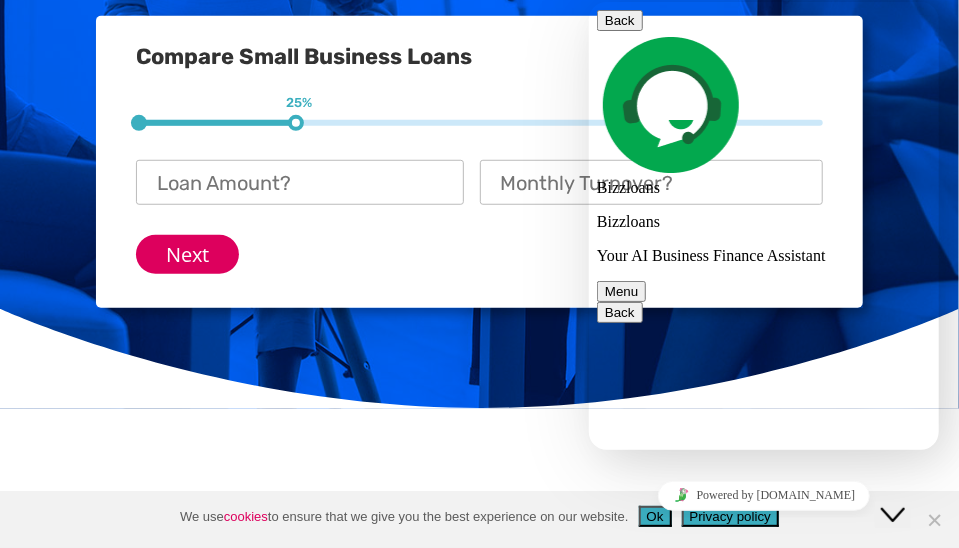 type 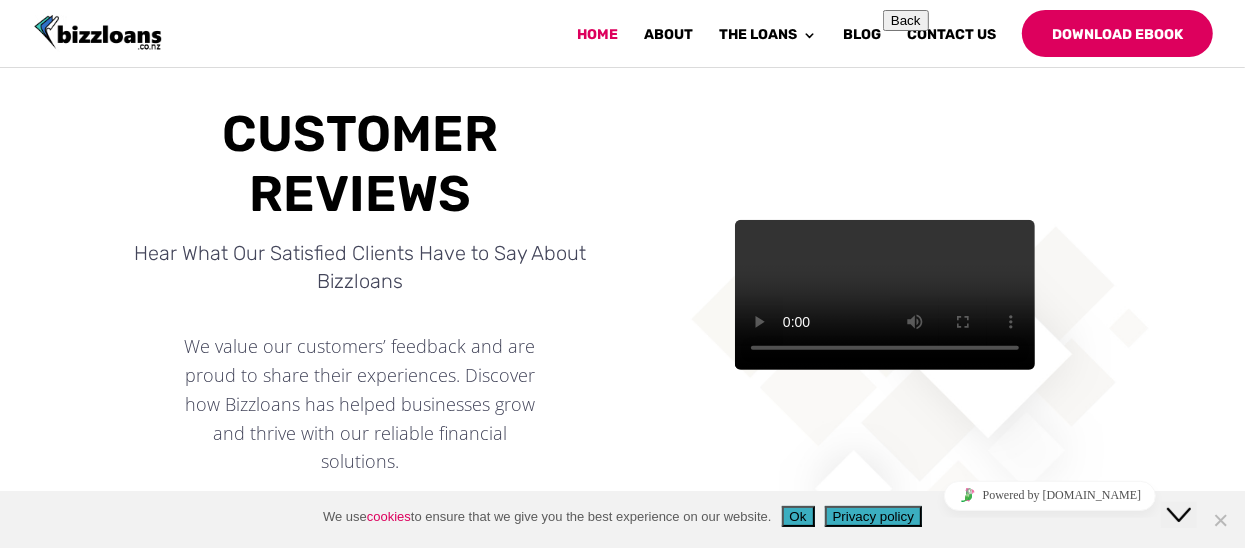 scroll, scrollTop: 727, scrollLeft: 0, axis: vertical 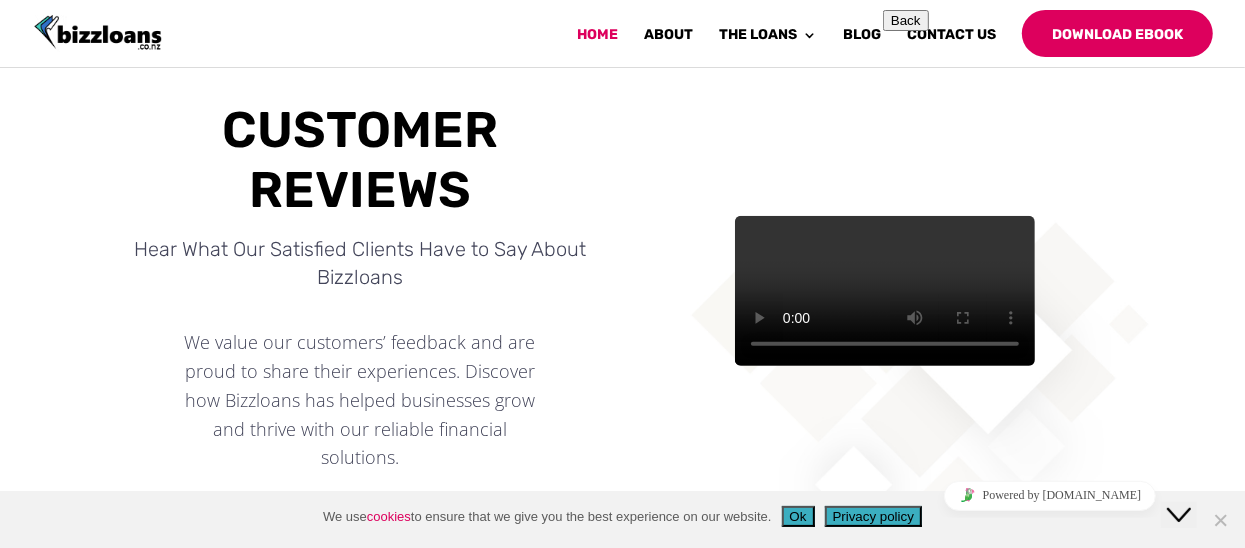 click at bounding box center [890, 1359] 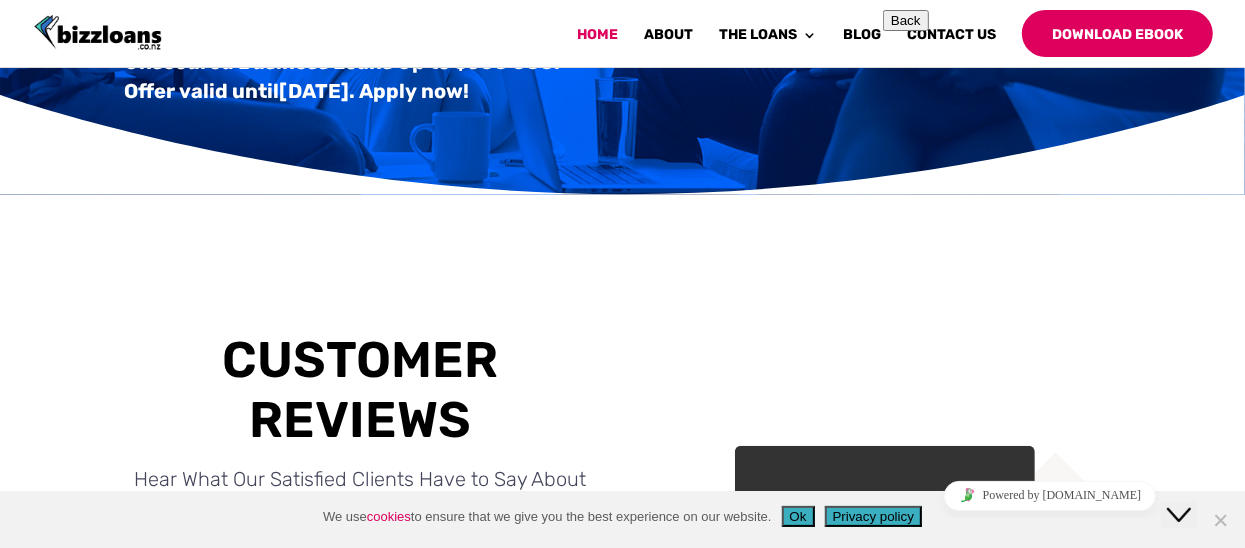 scroll, scrollTop: 486, scrollLeft: 0, axis: vertical 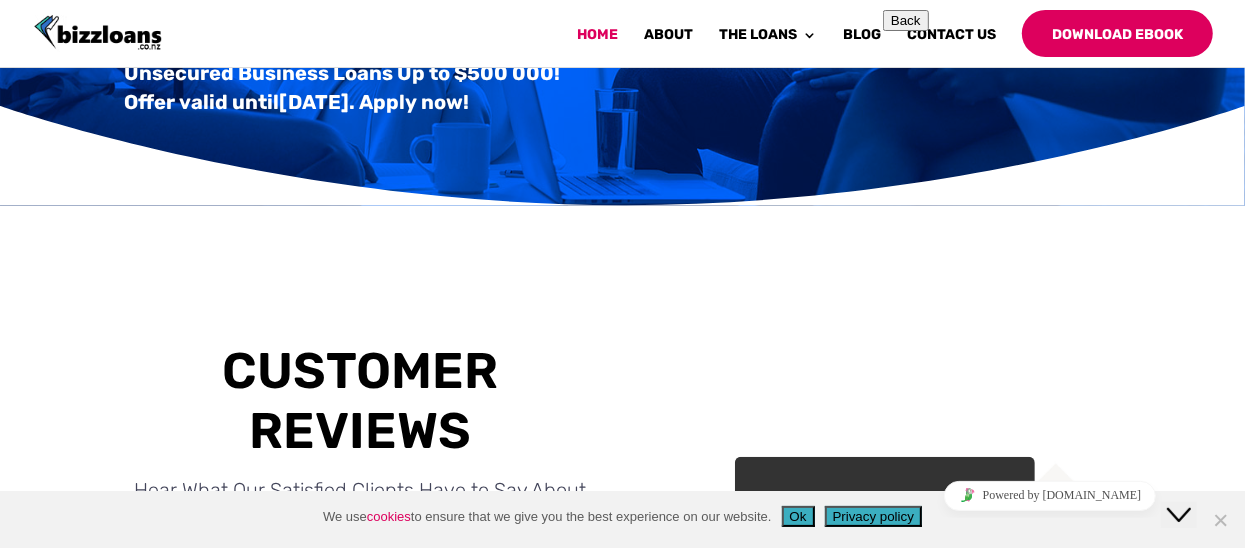 click on "Close Chat This icon closes the chat window." 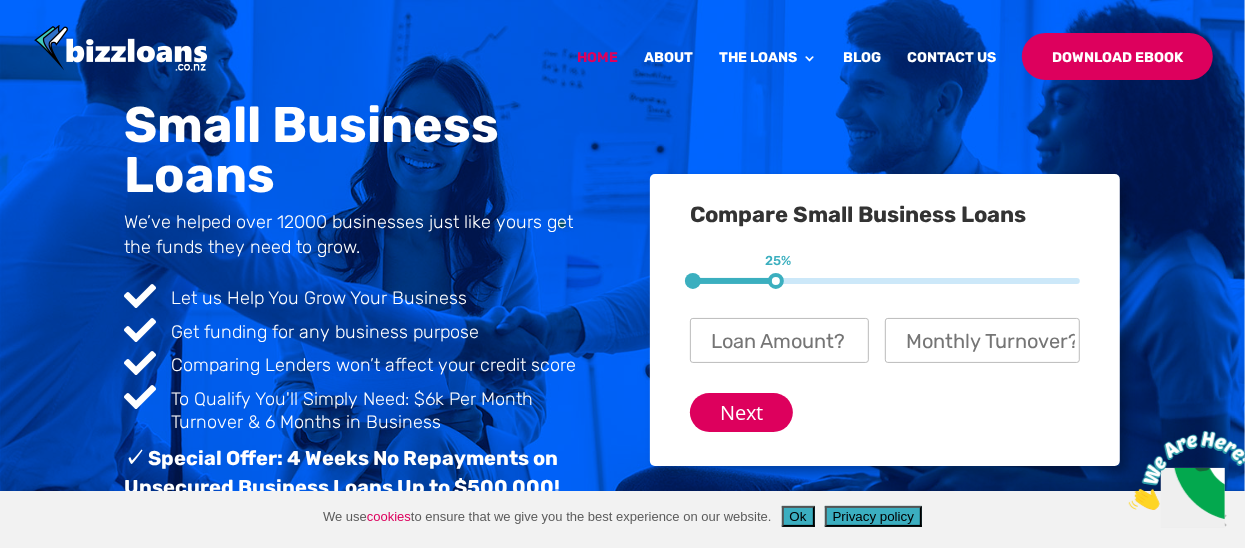 scroll, scrollTop: 82, scrollLeft: 0, axis: vertical 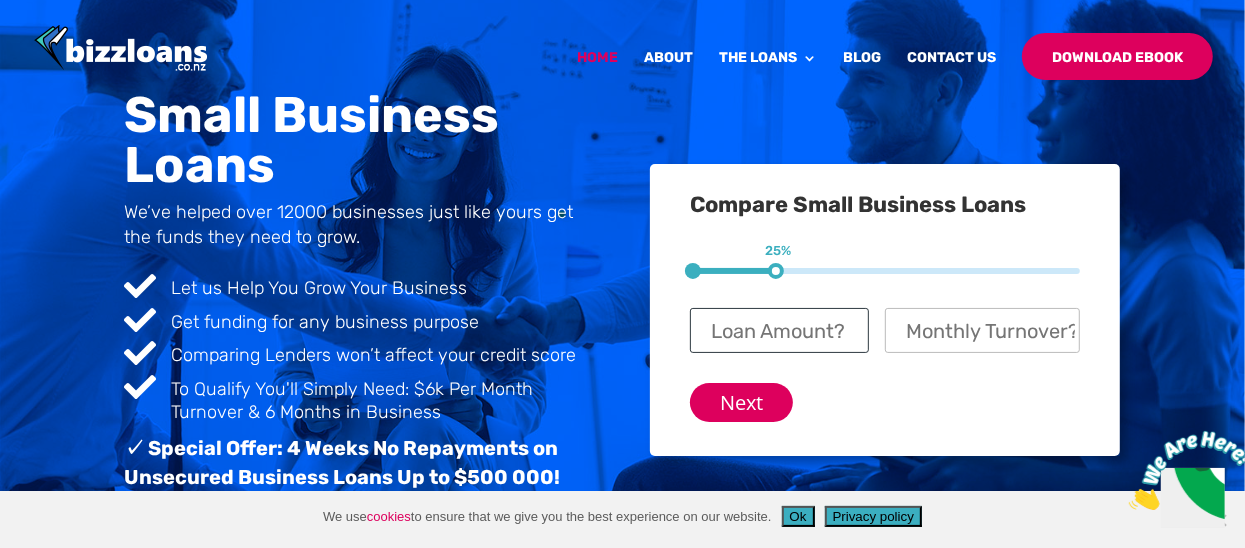 click on "Loan Amount? *" at bounding box center [779, 330] 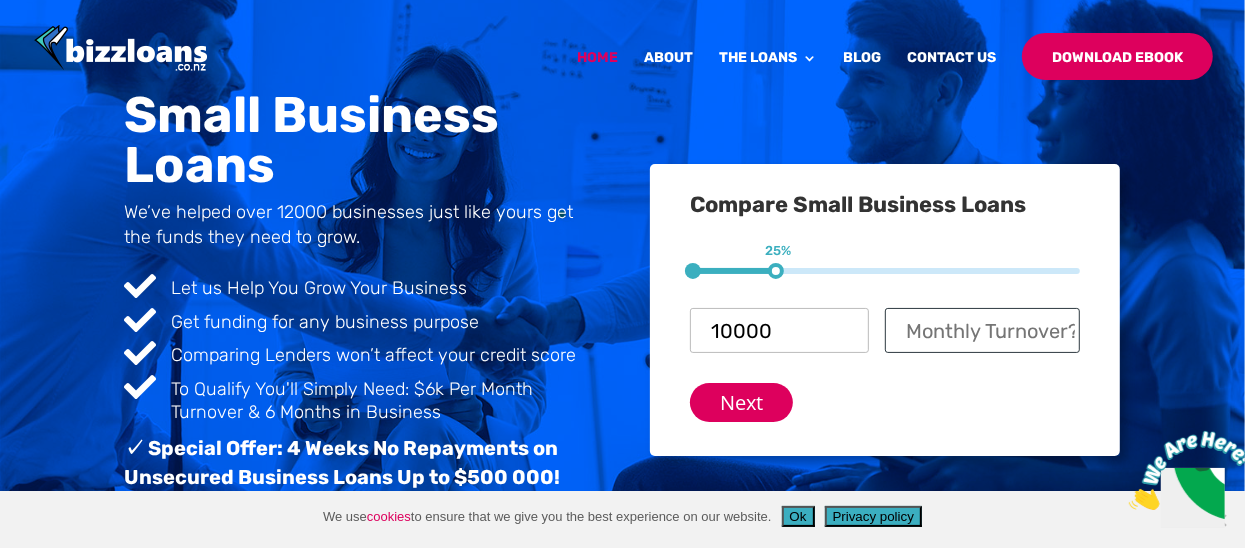 type on "$ 10,000" 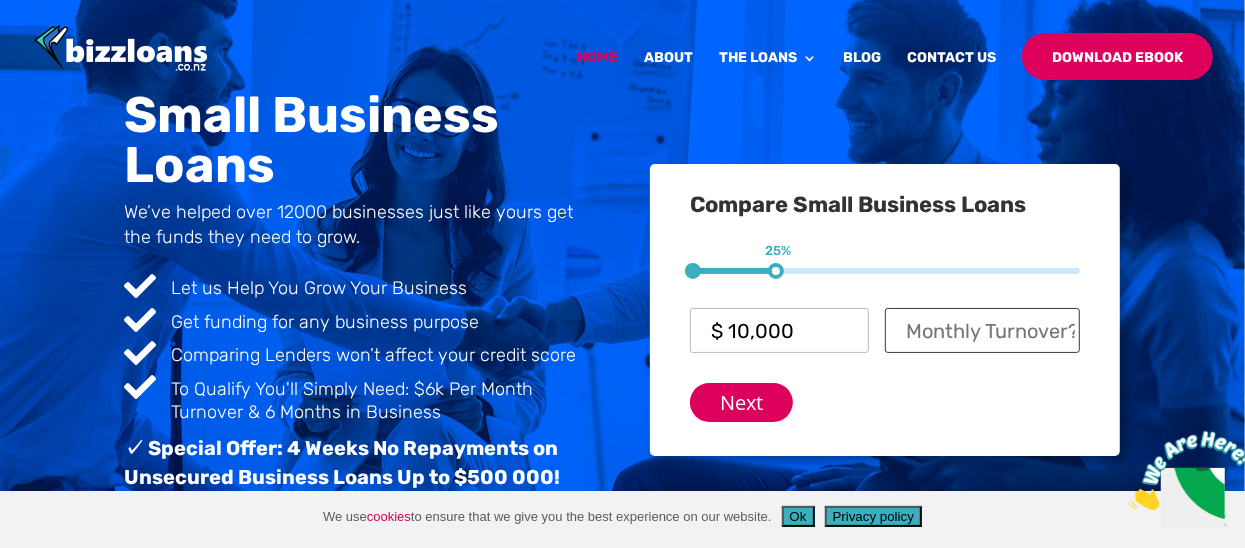 click on "Monthly Turnover? *" at bounding box center (982, 330) 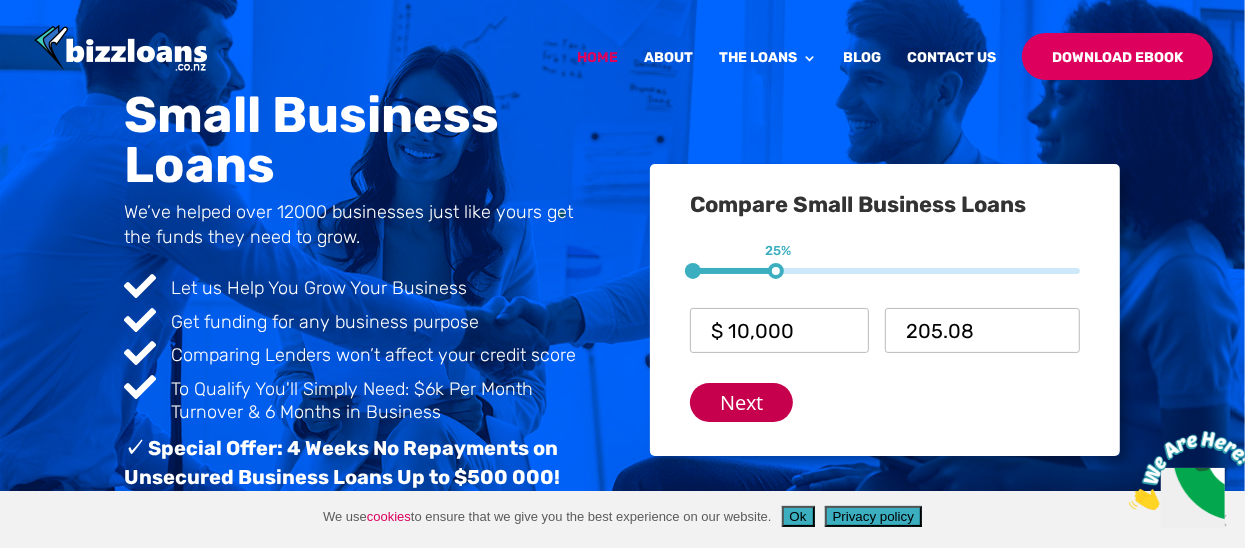type on "$ 205" 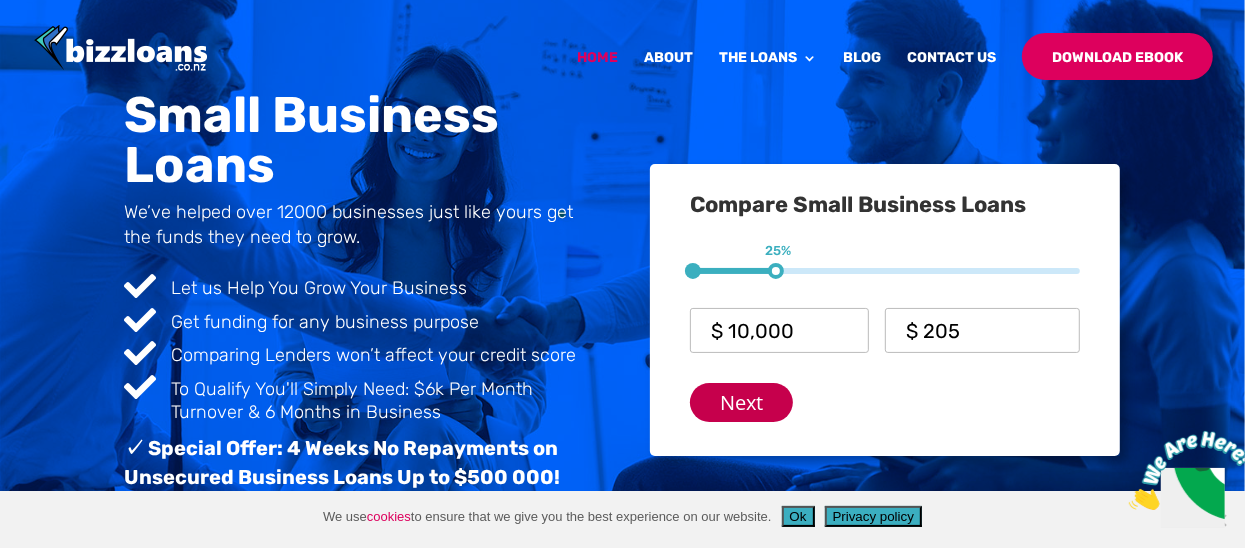 click on "Next" at bounding box center [741, 402] 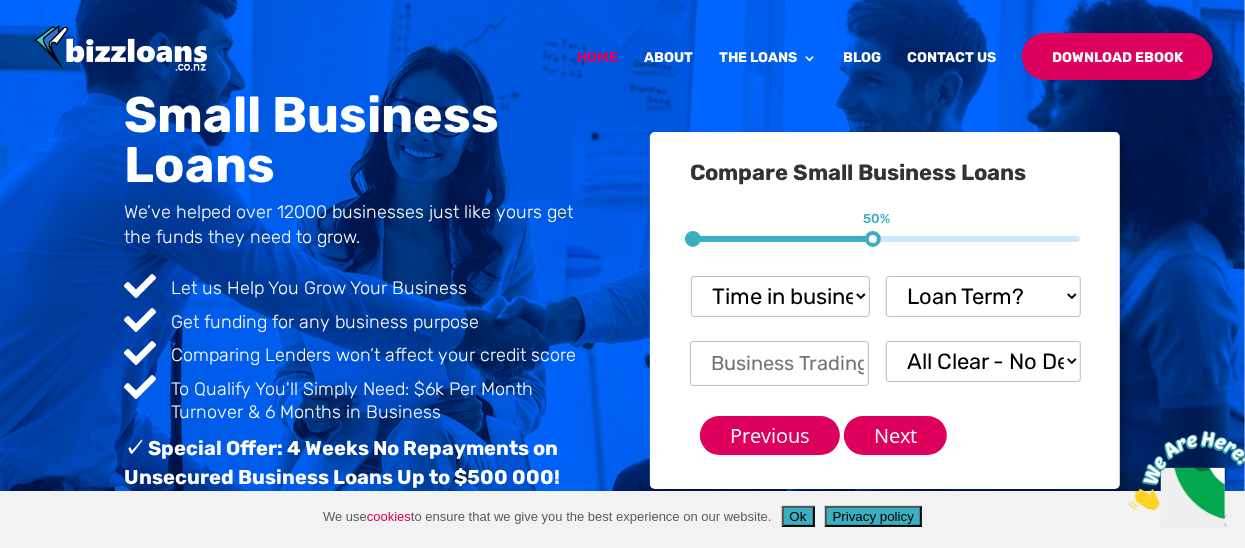 scroll, scrollTop: 0, scrollLeft: 0, axis: both 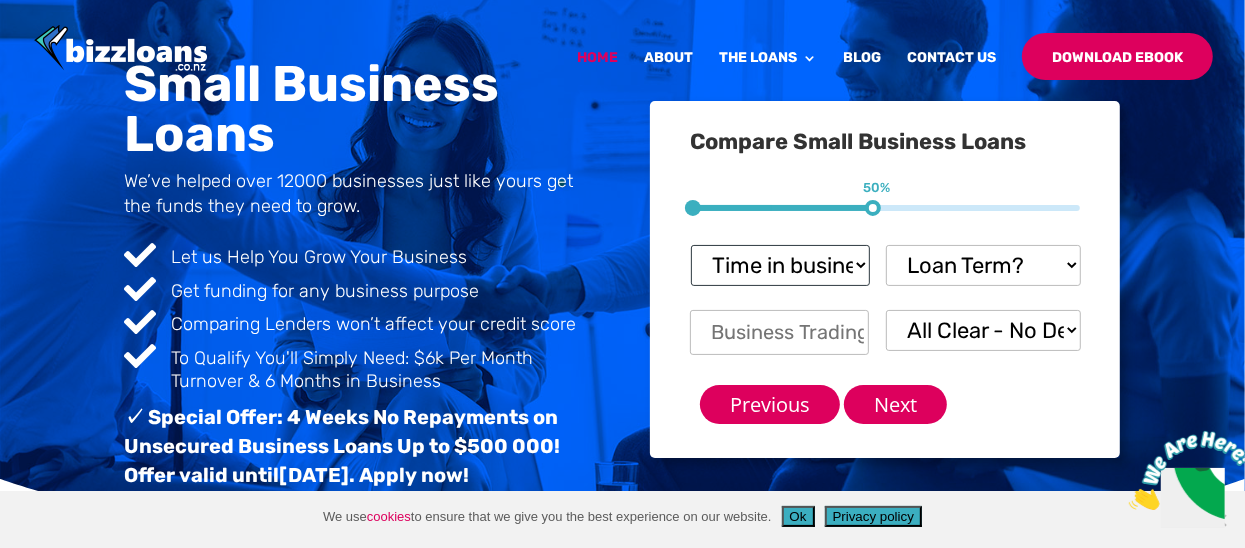 click on "Time in business? Startup under 6 months 6-12 months Over 12 months Over 24 months" at bounding box center [780, 265] 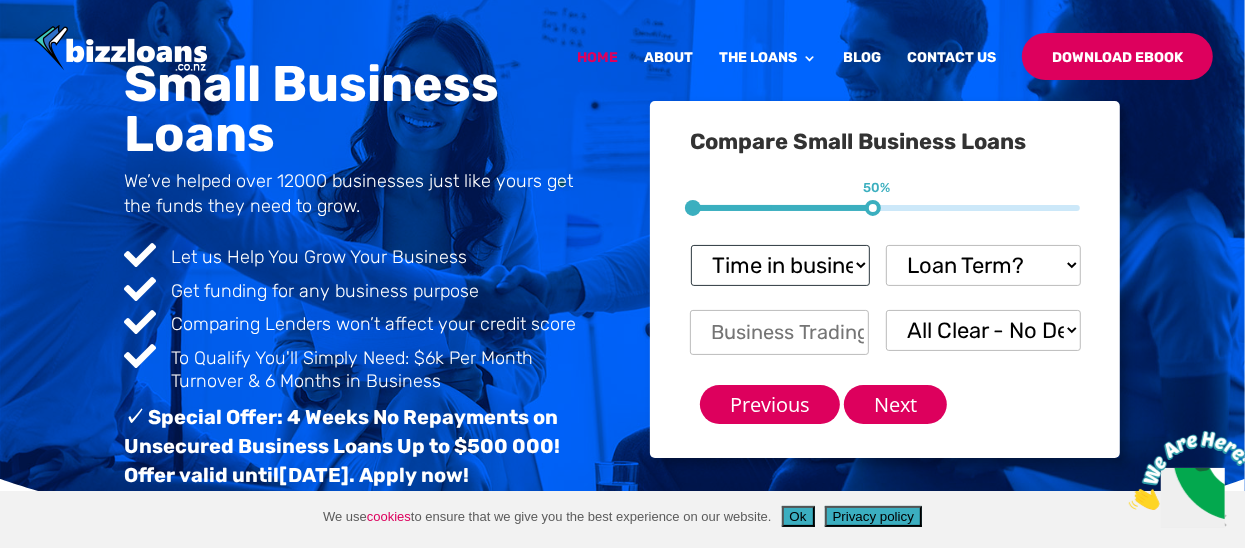 select on "Startup" 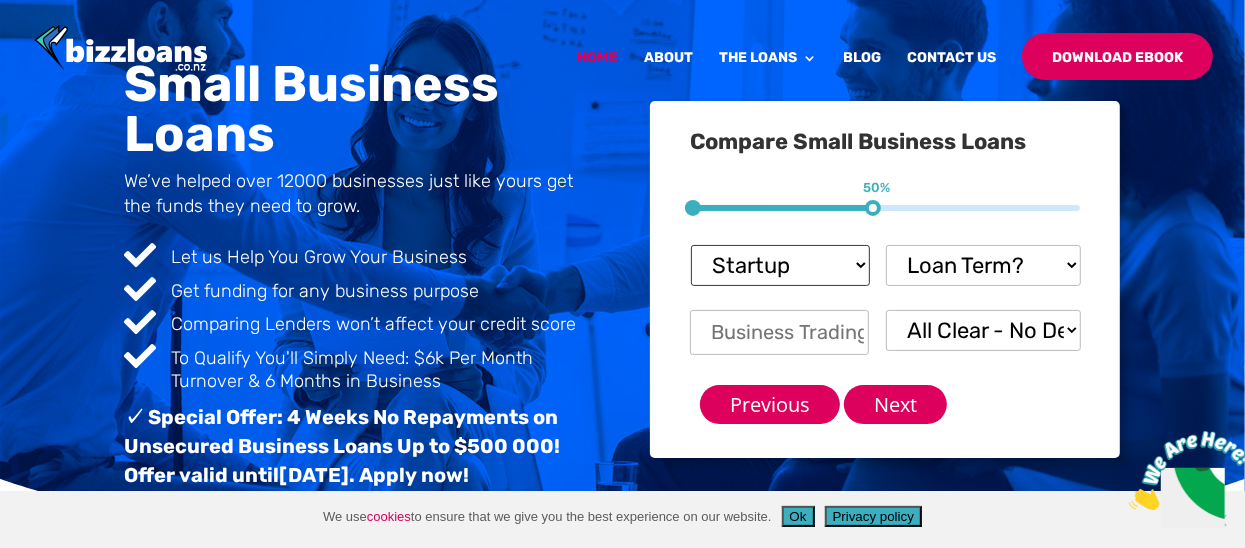 click on "Time in business? Startup under 6 months 6-12 months Over 12 months Over 24 months" at bounding box center [780, 265] 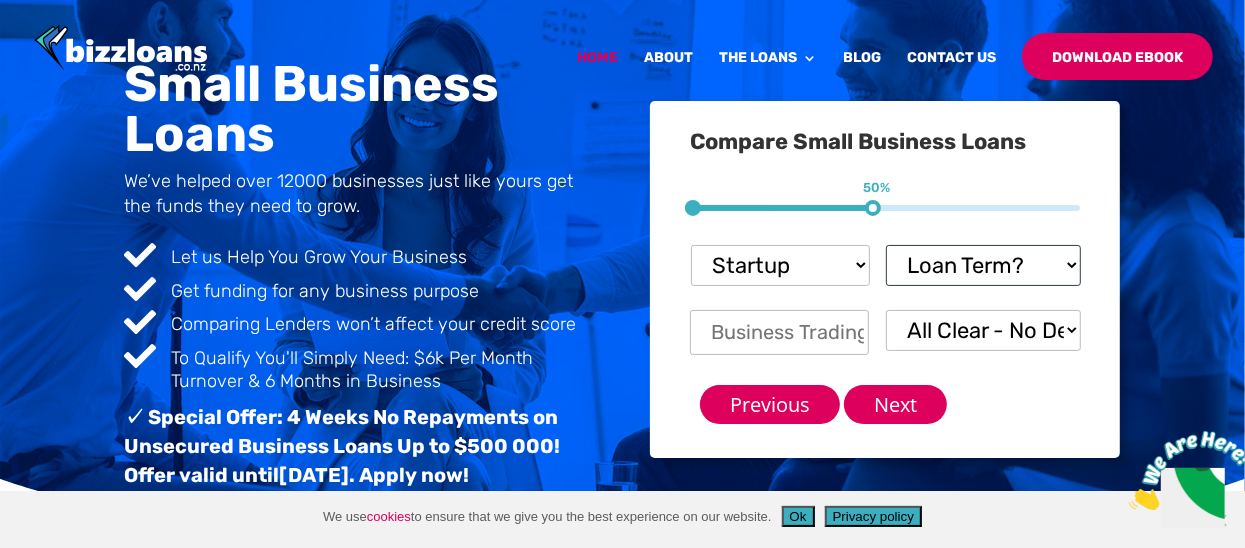click on "Loan Term? 1-3 months 3-6 months 6 - 12 months 12 - 18 months 18 - 24 months 24 - 36 months.....you'll need security" at bounding box center (983, 265) 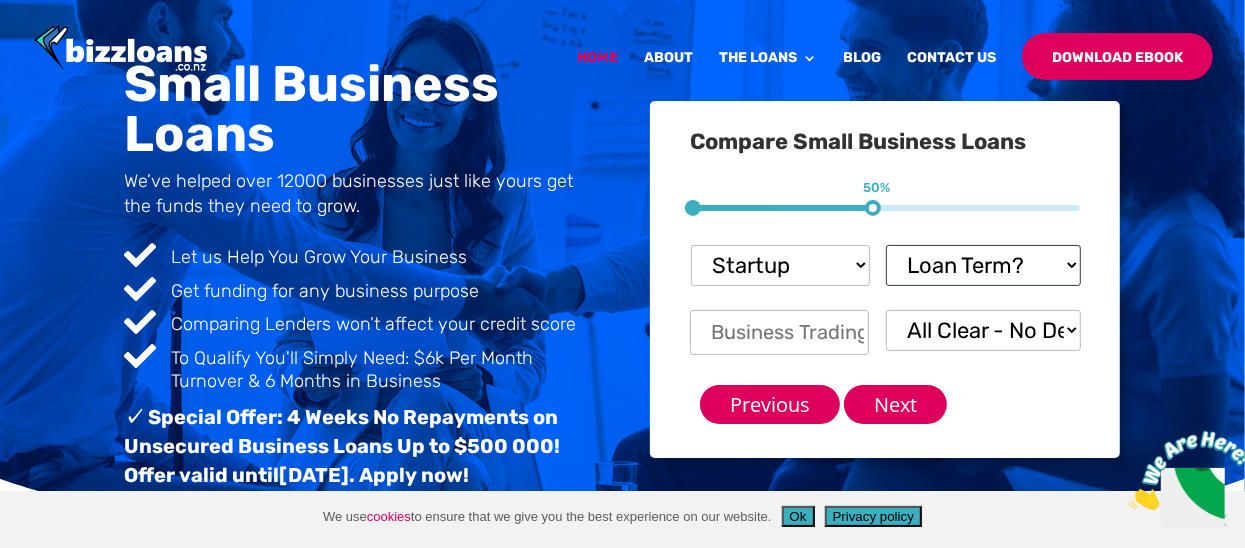 select on "6 - 12 months" 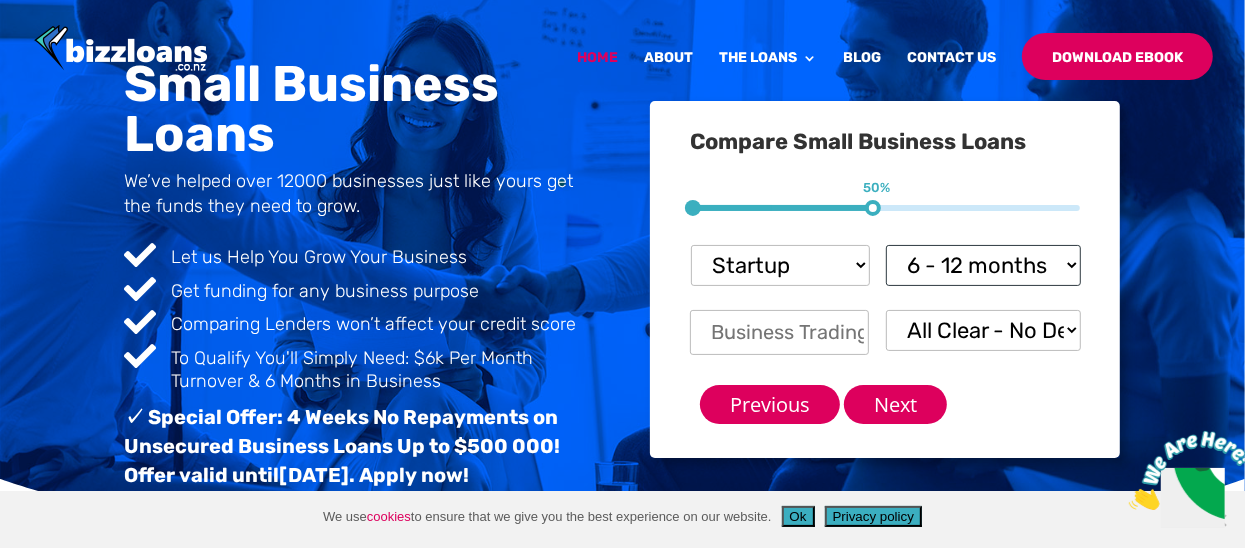 click on "Loan Term? 1-3 months 3-6 months 6 - 12 months 12 - 18 months 18 - 24 months 24 - 36 months.....you'll need security" at bounding box center [983, 265] 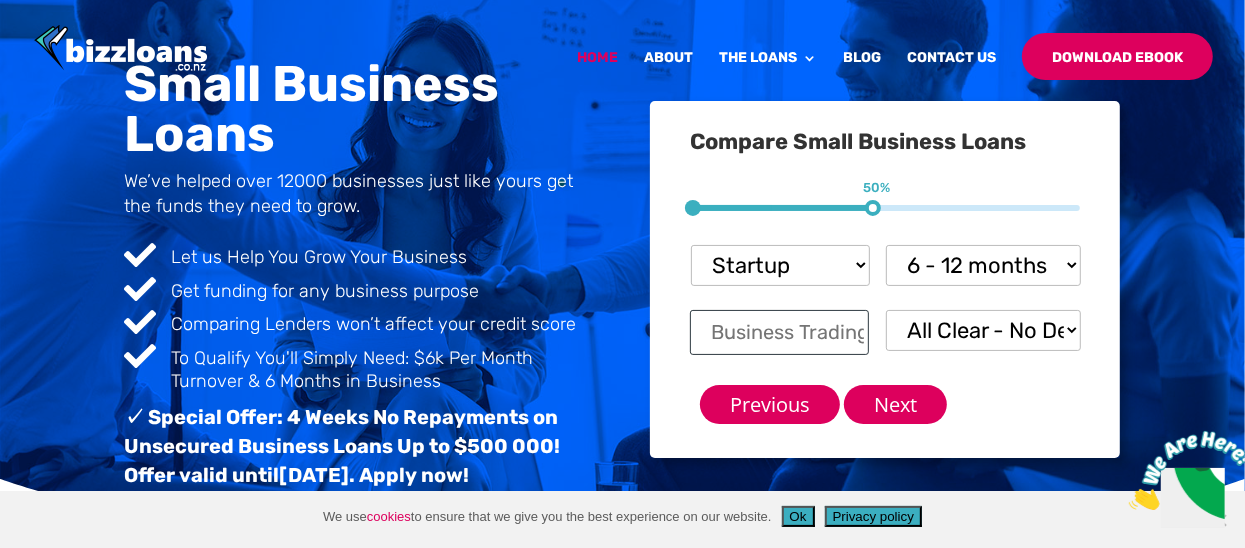 click on "Business Trading Name *" at bounding box center (779, 332) 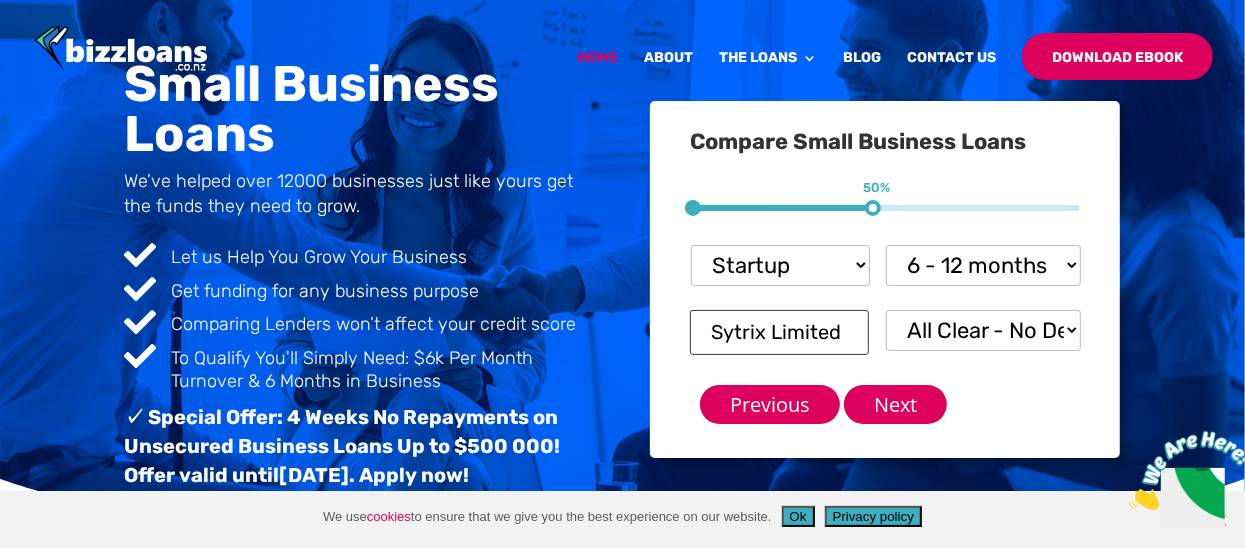 type on "Sytrix Limited" 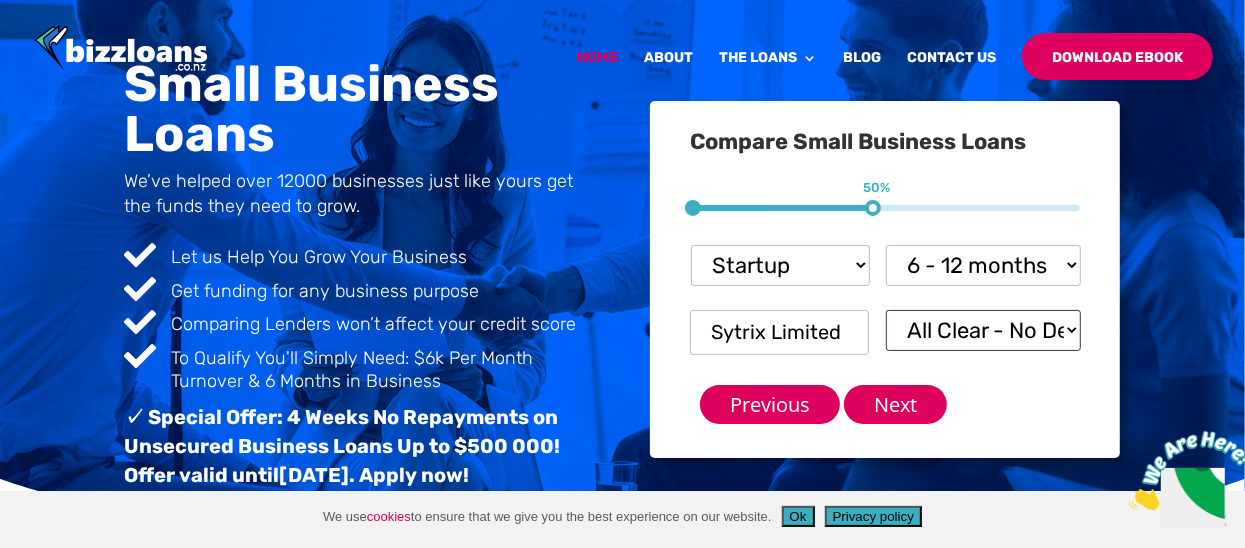 click on "All Clear - No Defaults I Have Paid Defaults I have Unpaid Defaults" at bounding box center (983, 330) 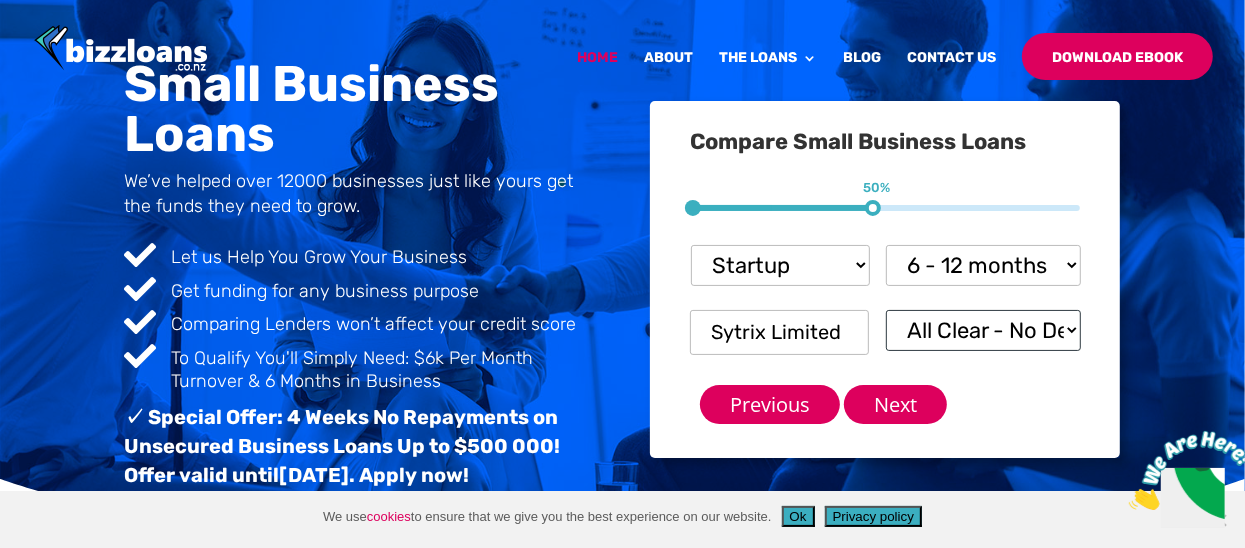 select on "I have Unpaid Defaults" 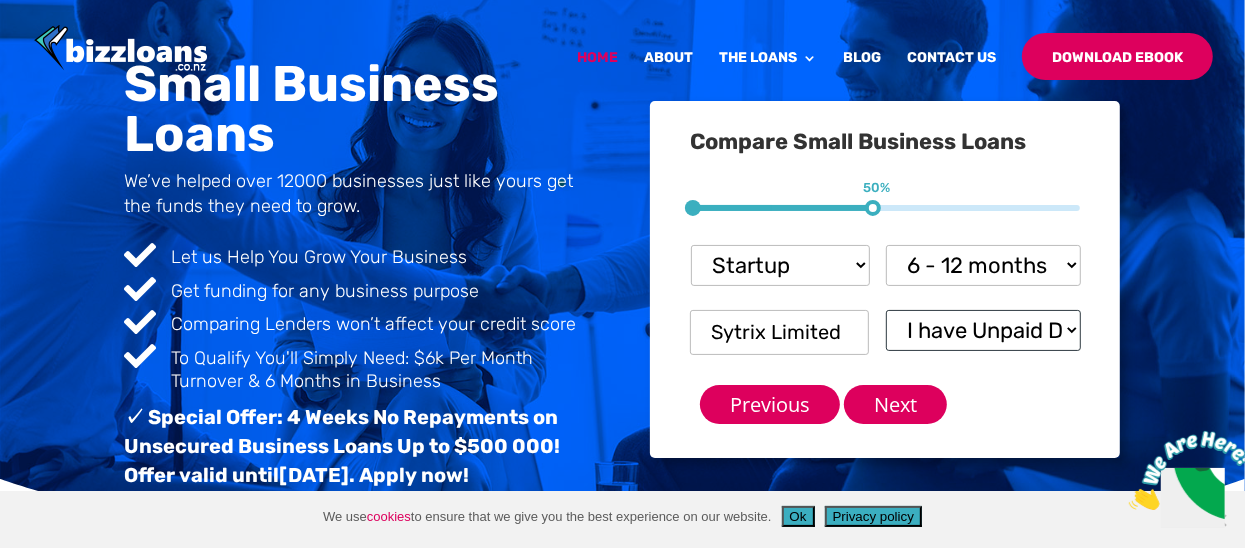 click on "All Clear - No Defaults I Have Paid Defaults I have Unpaid Defaults" at bounding box center (983, 330) 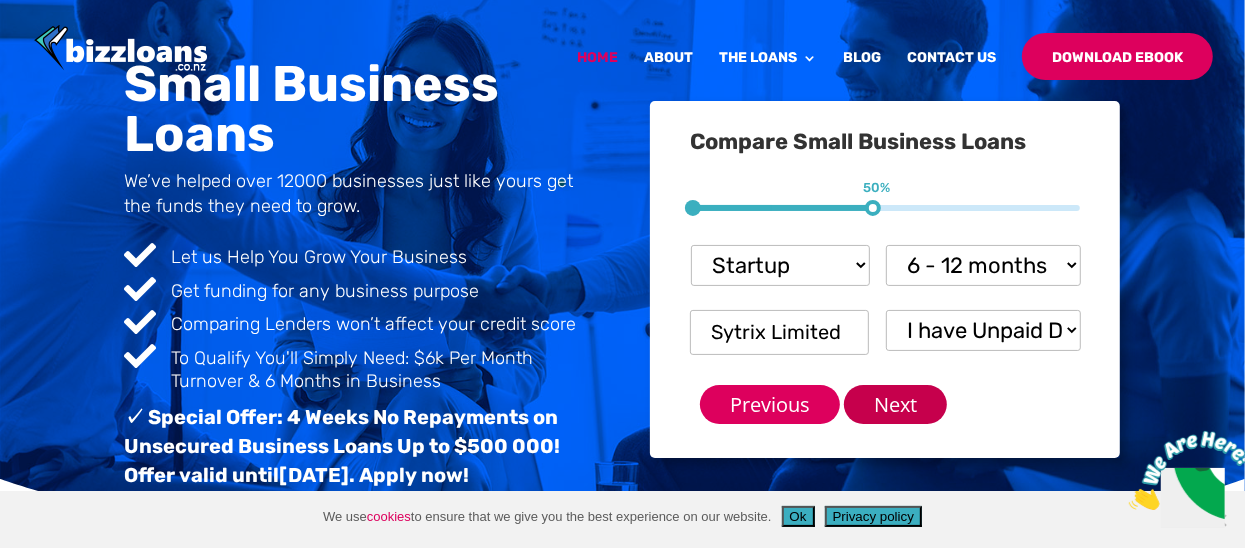 click on "Next" at bounding box center (895, 404) 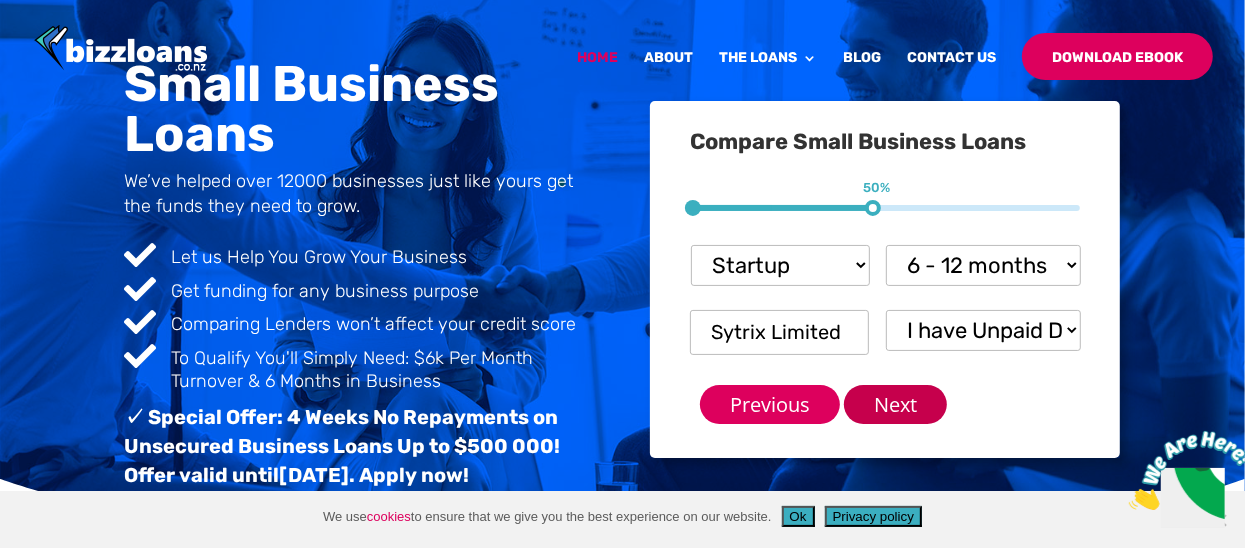 scroll, scrollTop: 28, scrollLeft: 48, axis: both 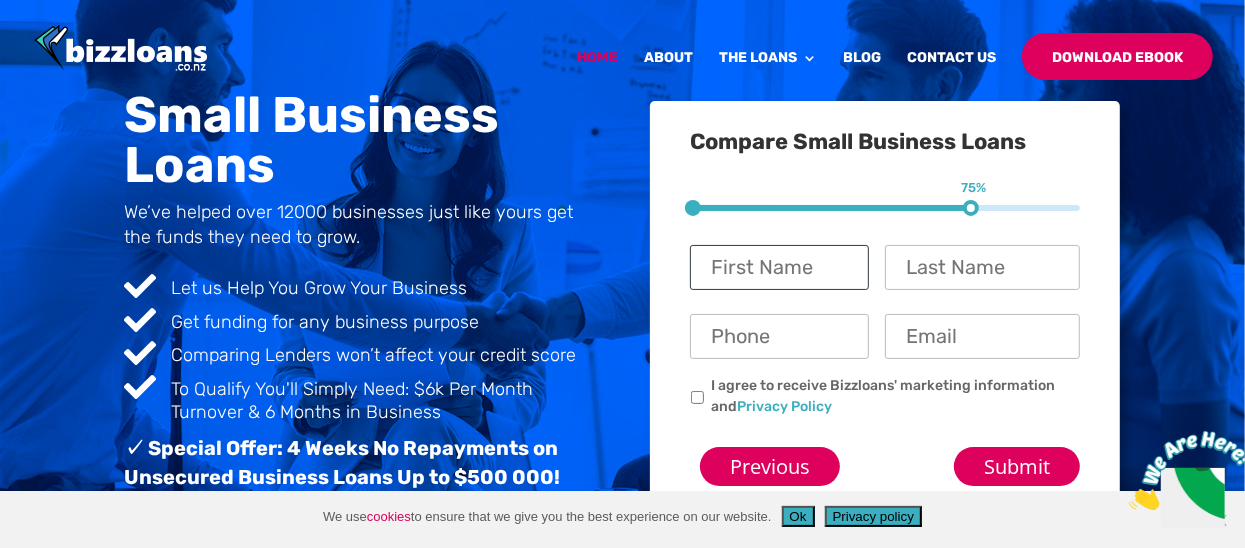click on "First Name *" at bounding box center [779, 267] 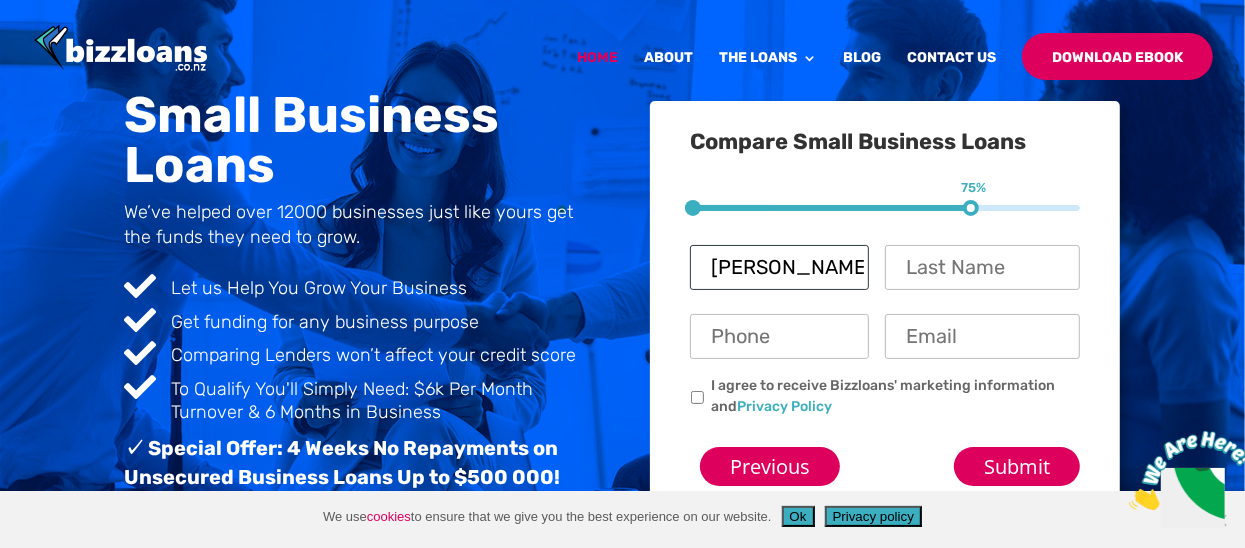 type on "Tevita" 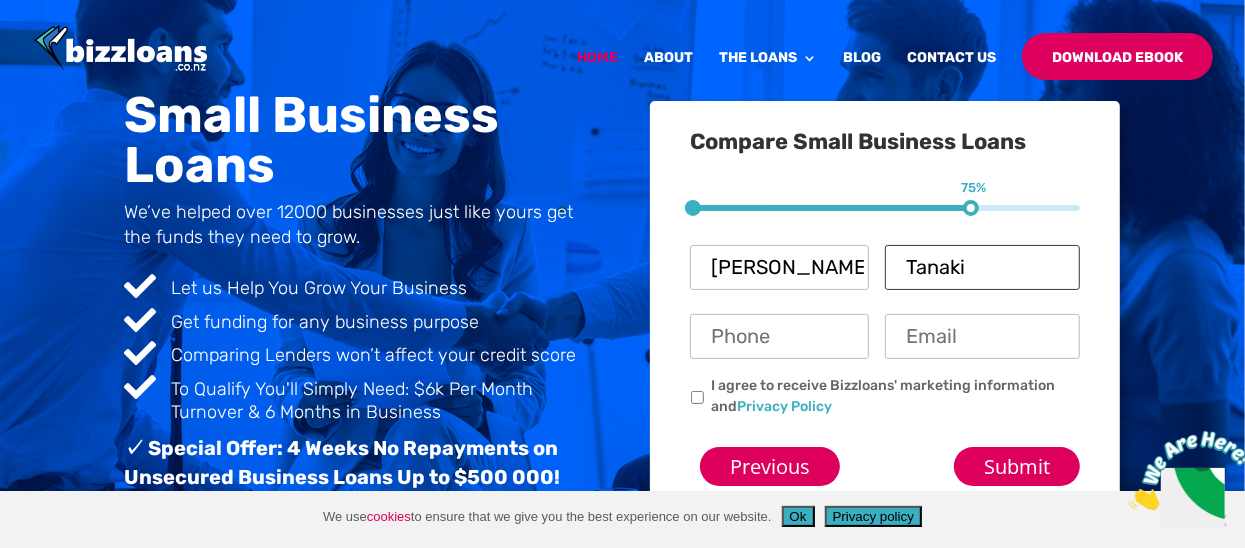 type on "Tanaki" 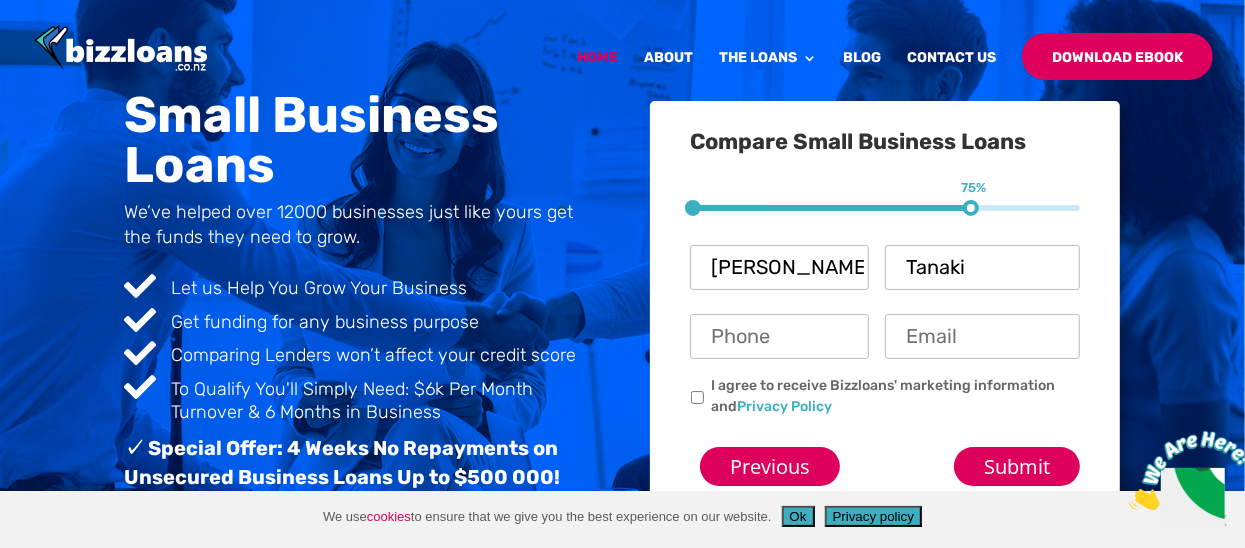 click on "Phone *" at bounding box center (779, 336) 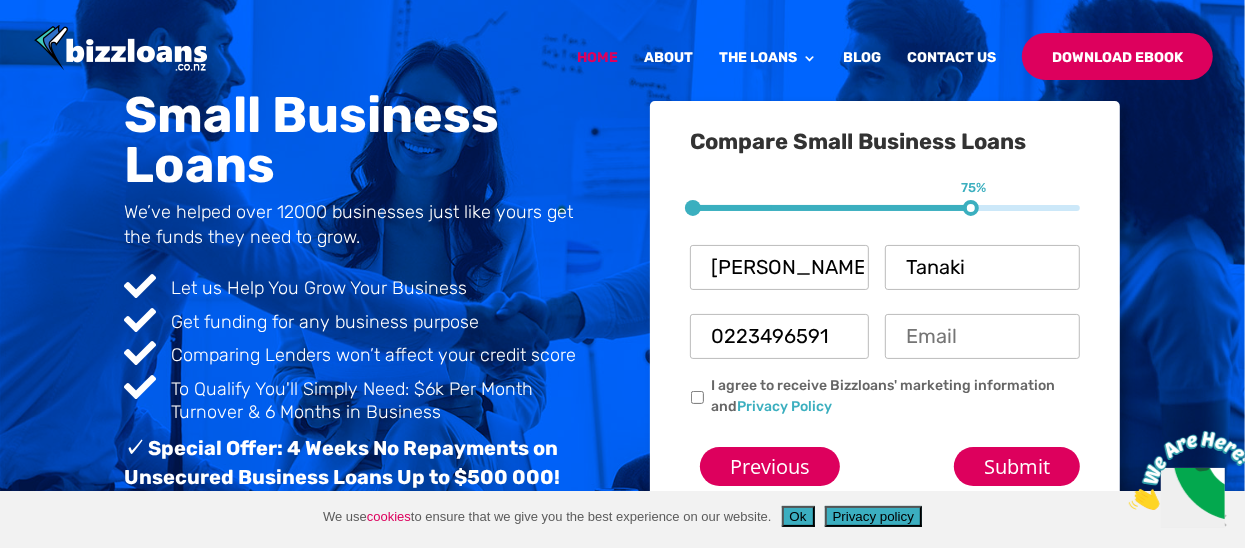 type on "0223496591" 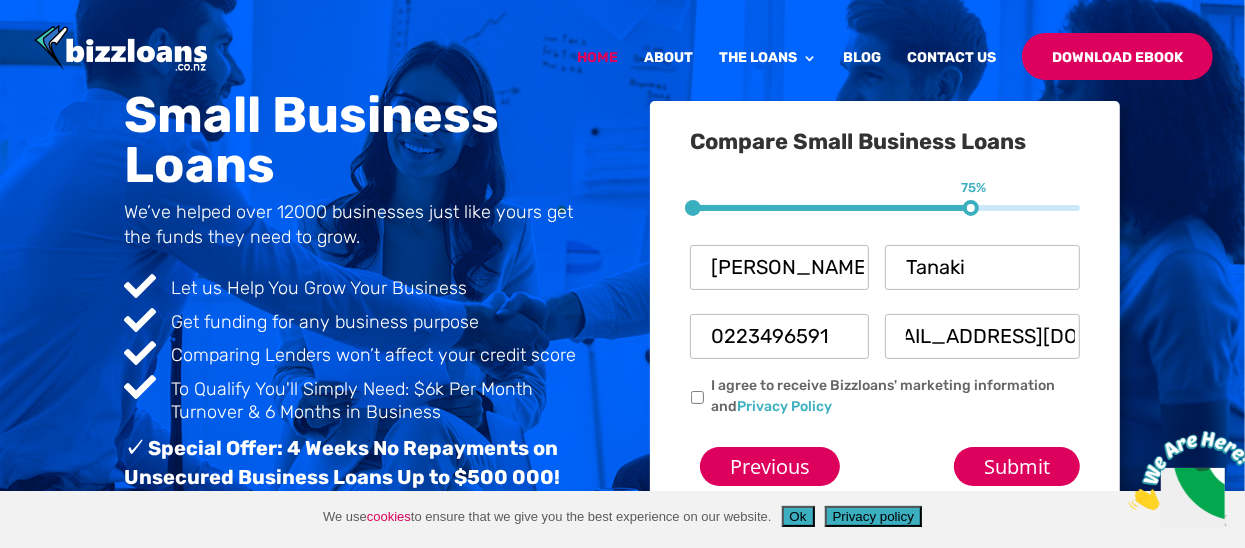 scroll, scrollTop: 0, scrollLeft: 57, axis: horizontal 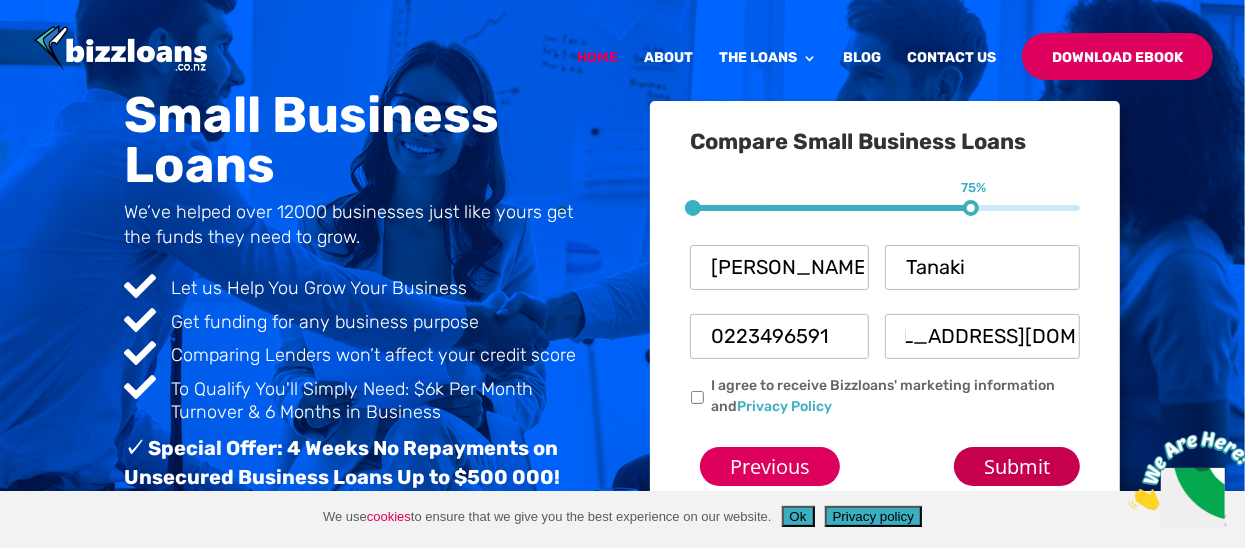 type on "sytrixlimited@gmail.com" 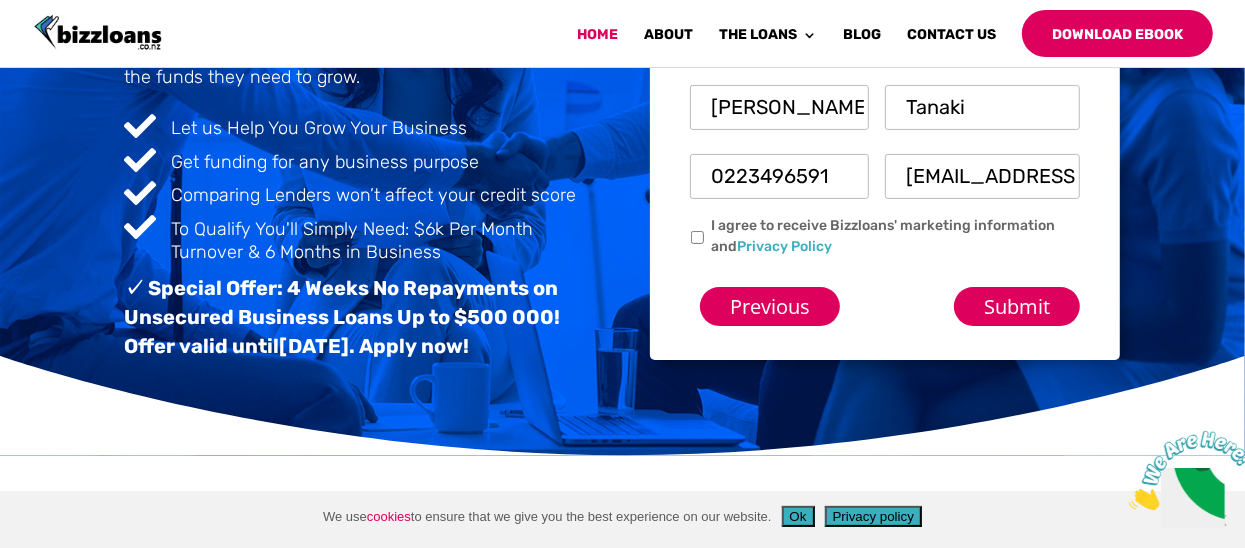 scroll, scrollTop: 248, scrollLeft: 0, axis: vertical 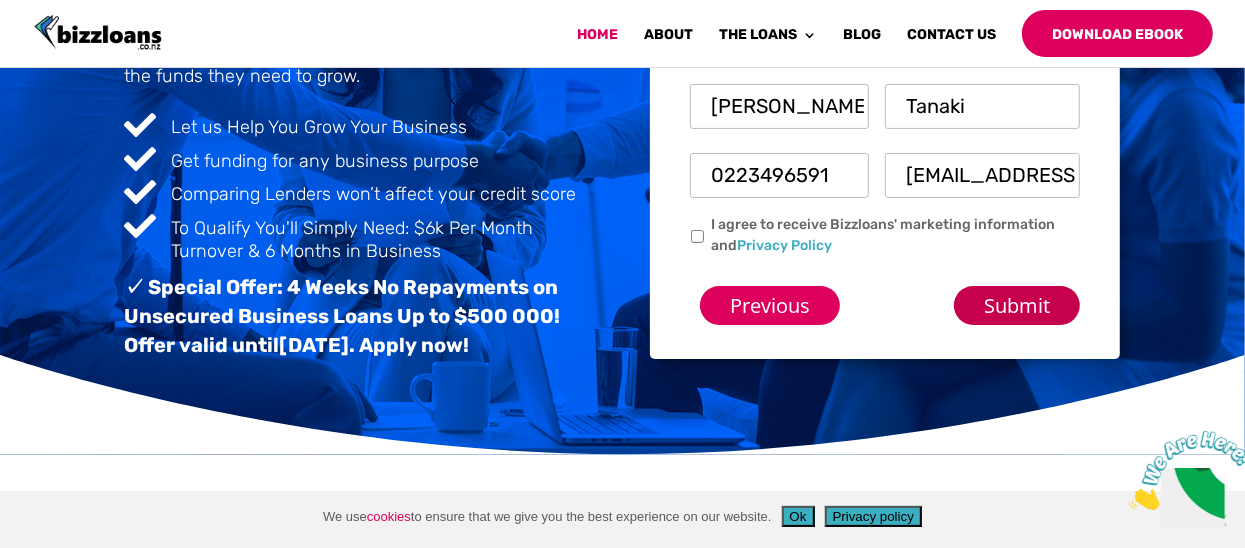 click on "Submit" at bounding box center [1017, 305] 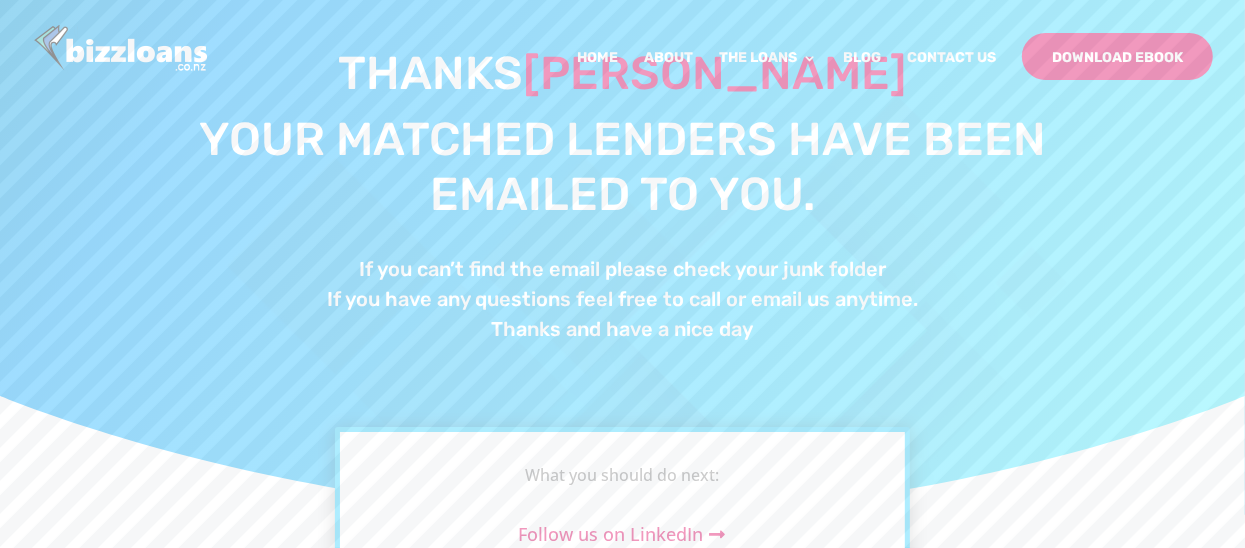 scroll, scrollTop: 81, scrollLeft: 0, axis: vertical 